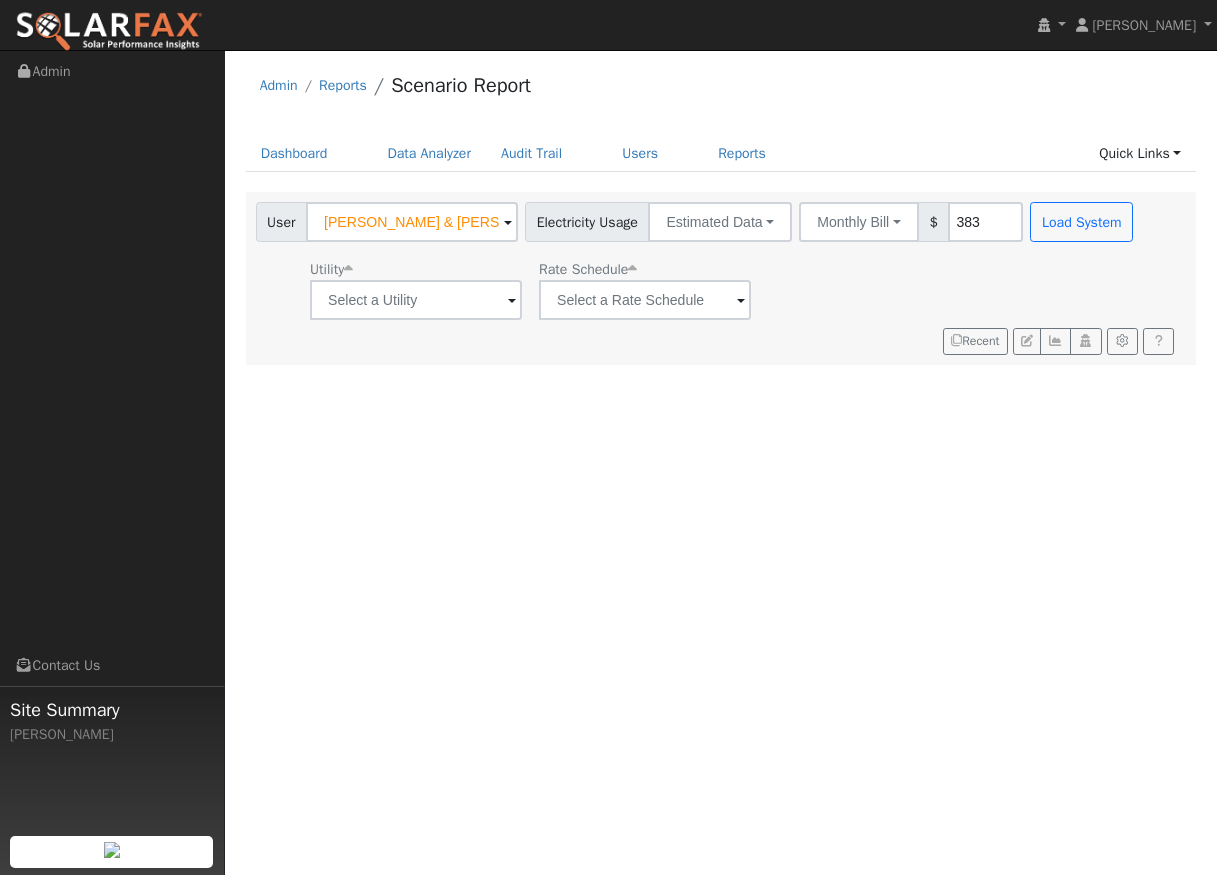 scroll, scrollTop: 0, scrollLeft: 0, axis: both 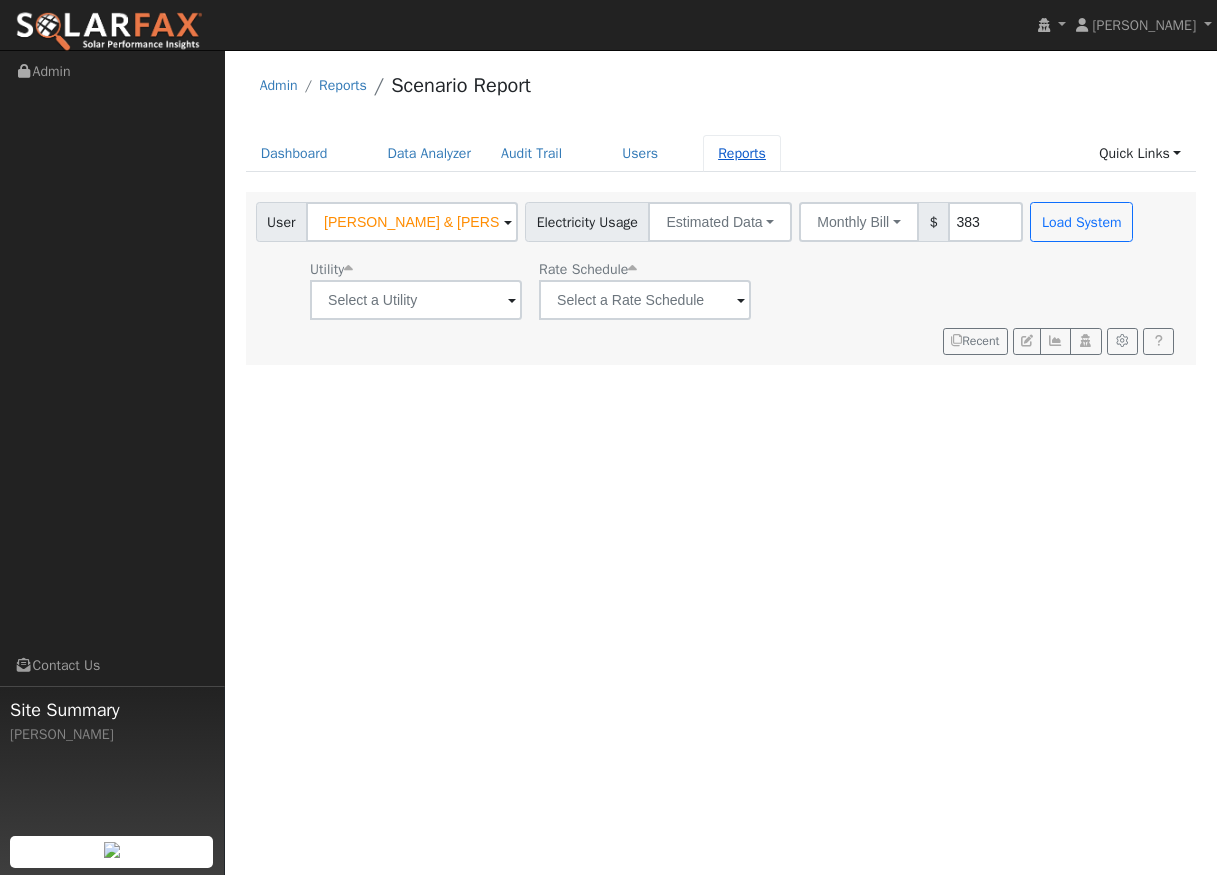 click on "Reports" at bounding box center (742, 153) 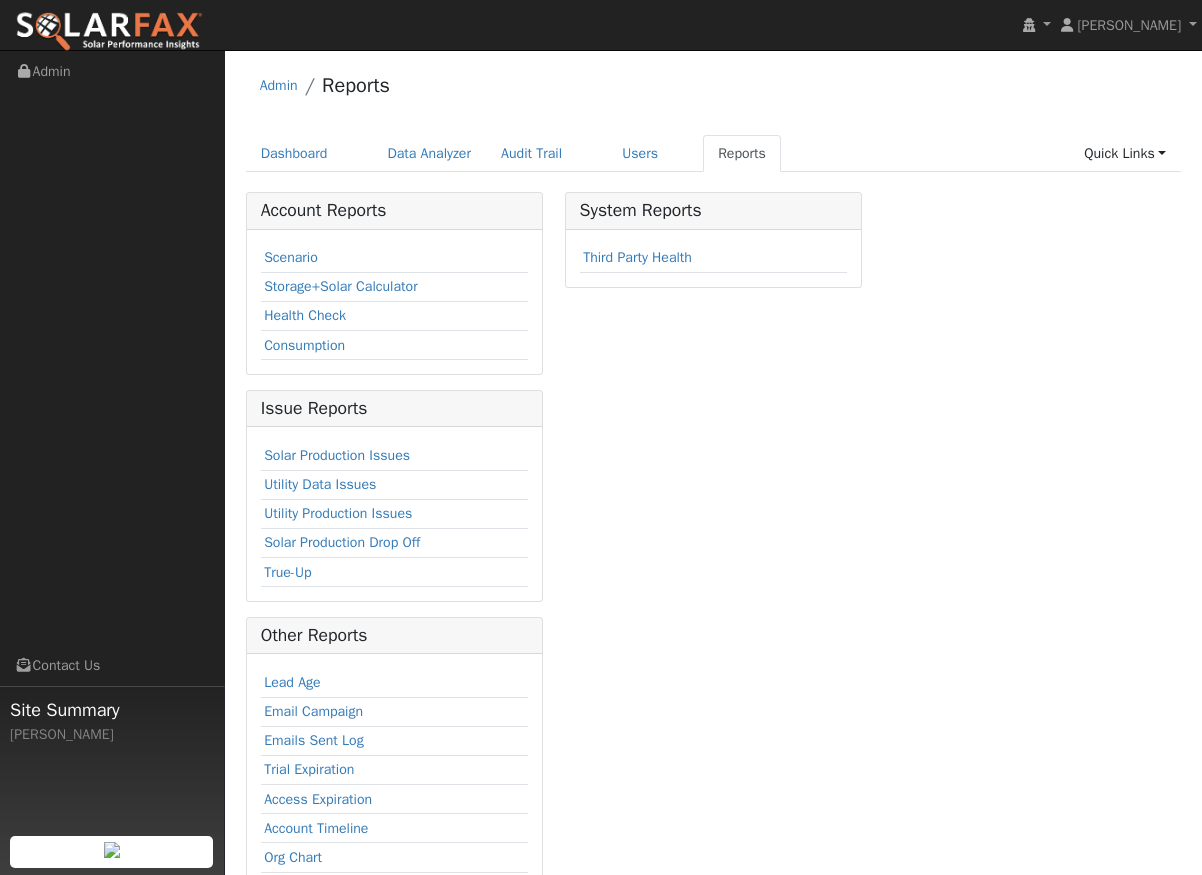 scroll, scrollTop: 0, scrollLeft: 0, axis: both 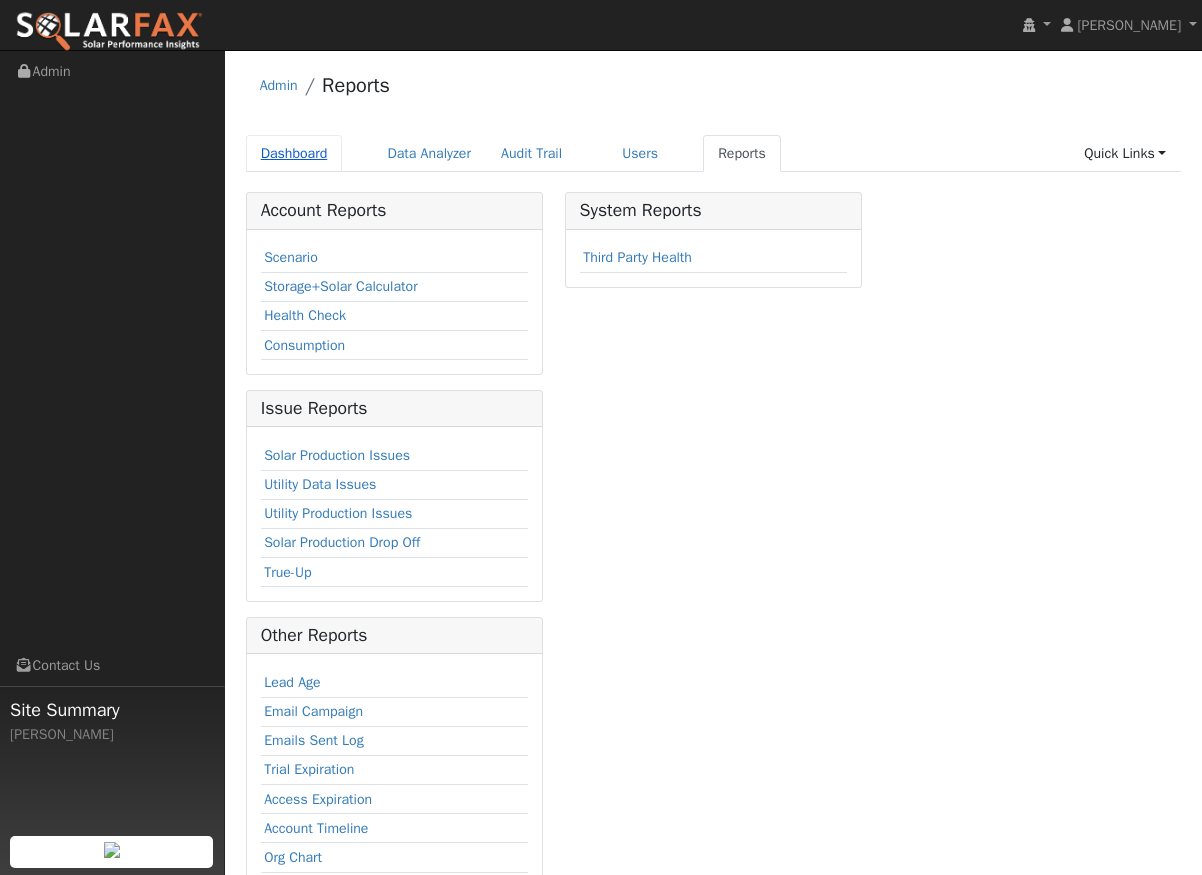click on "Dashboard" at bounding box center [294, 153] 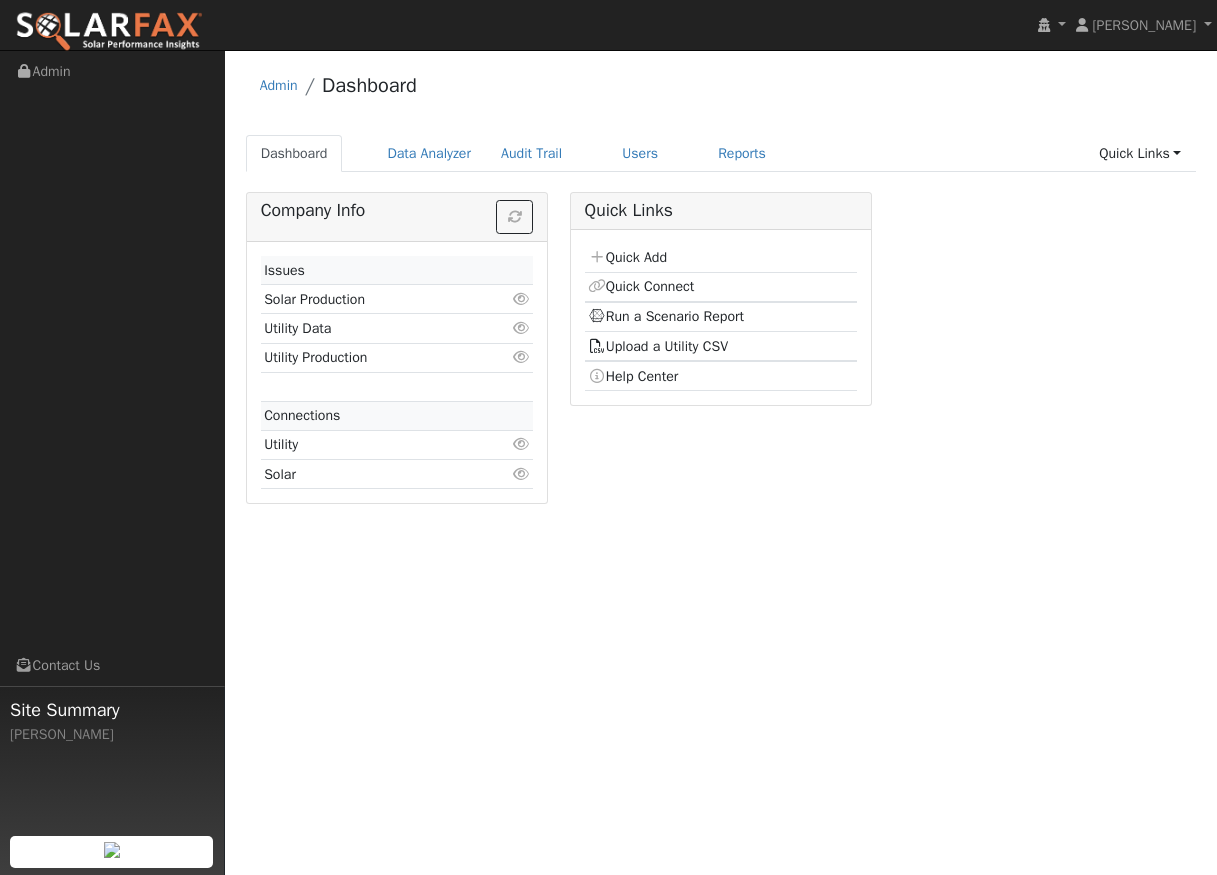 scroll, scrollTop: 0, scrollLeft: 0, axis: both 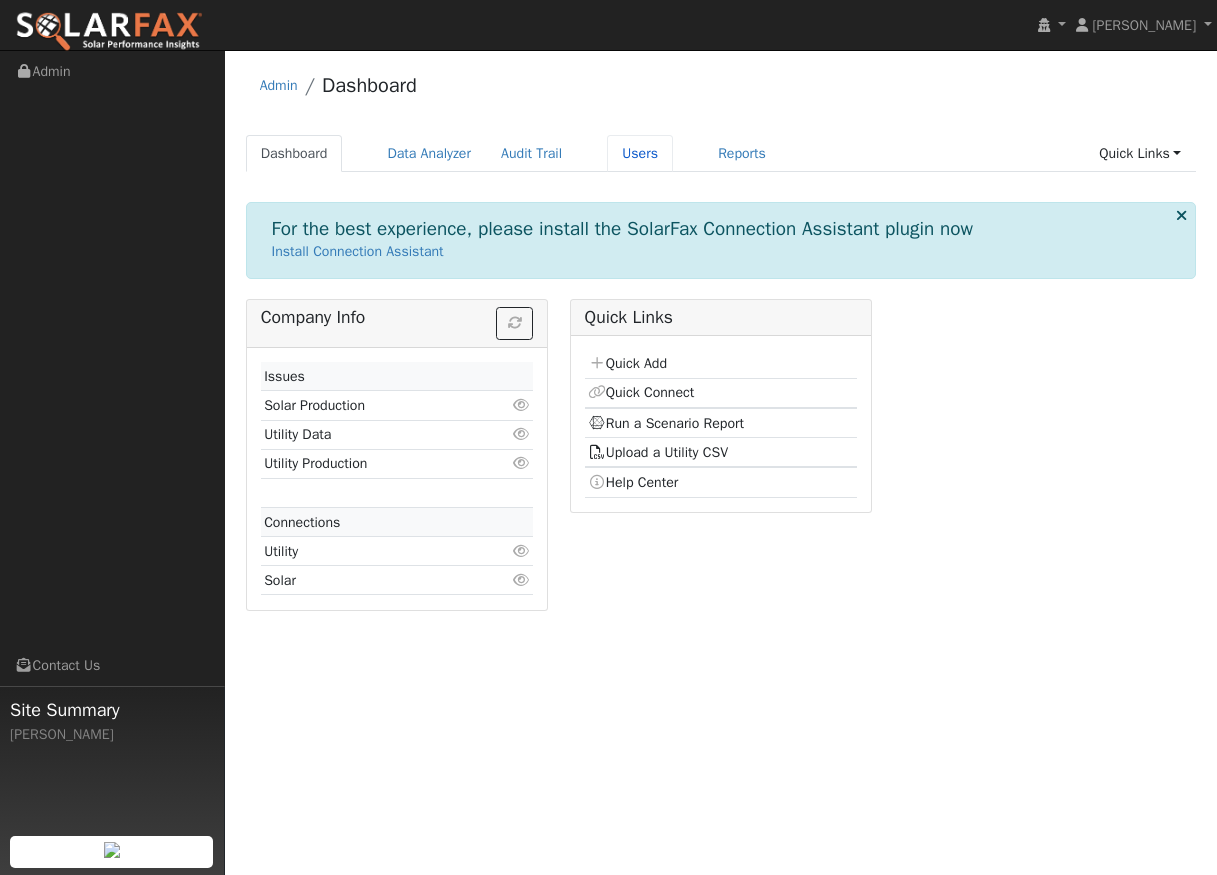 click on "Users" at bounding box center (640, 153) 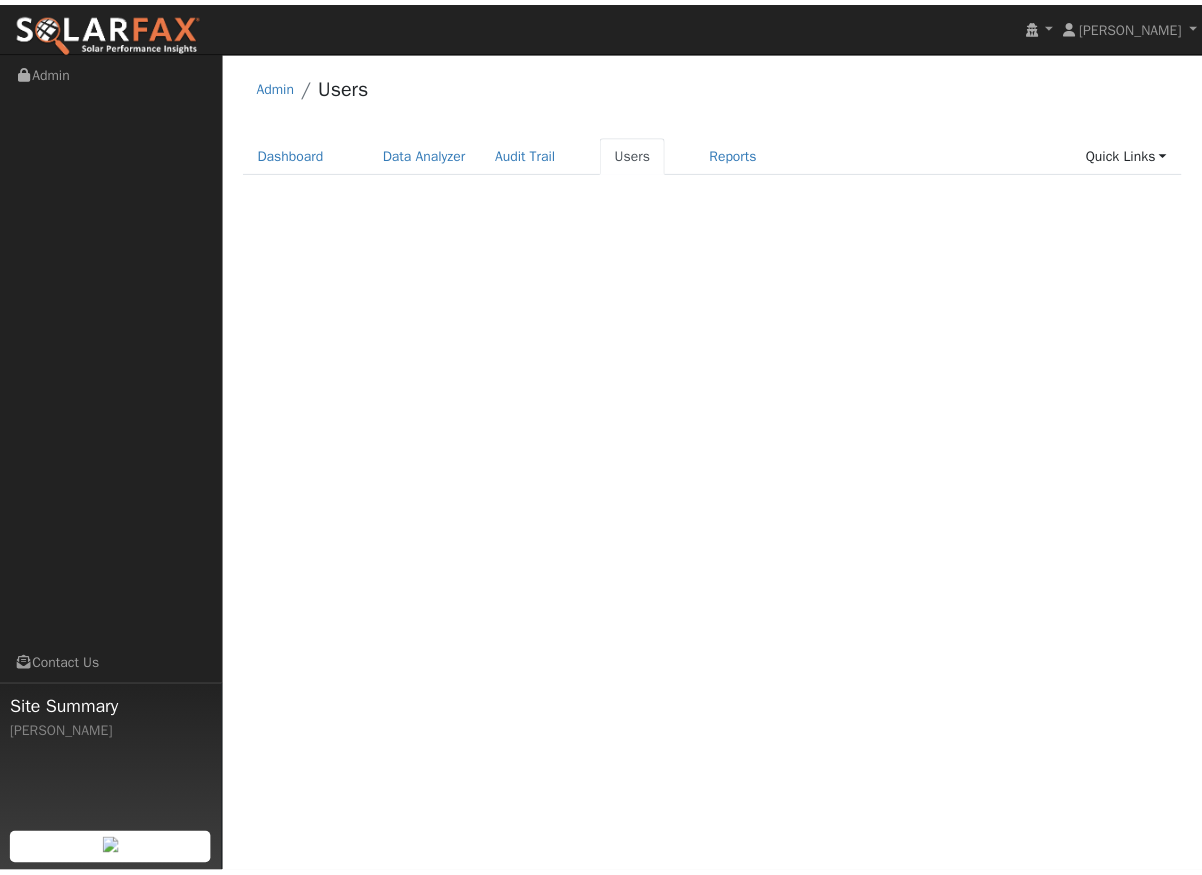 scroll, scrollTop: 0, scrollLeft: 0, axis: both 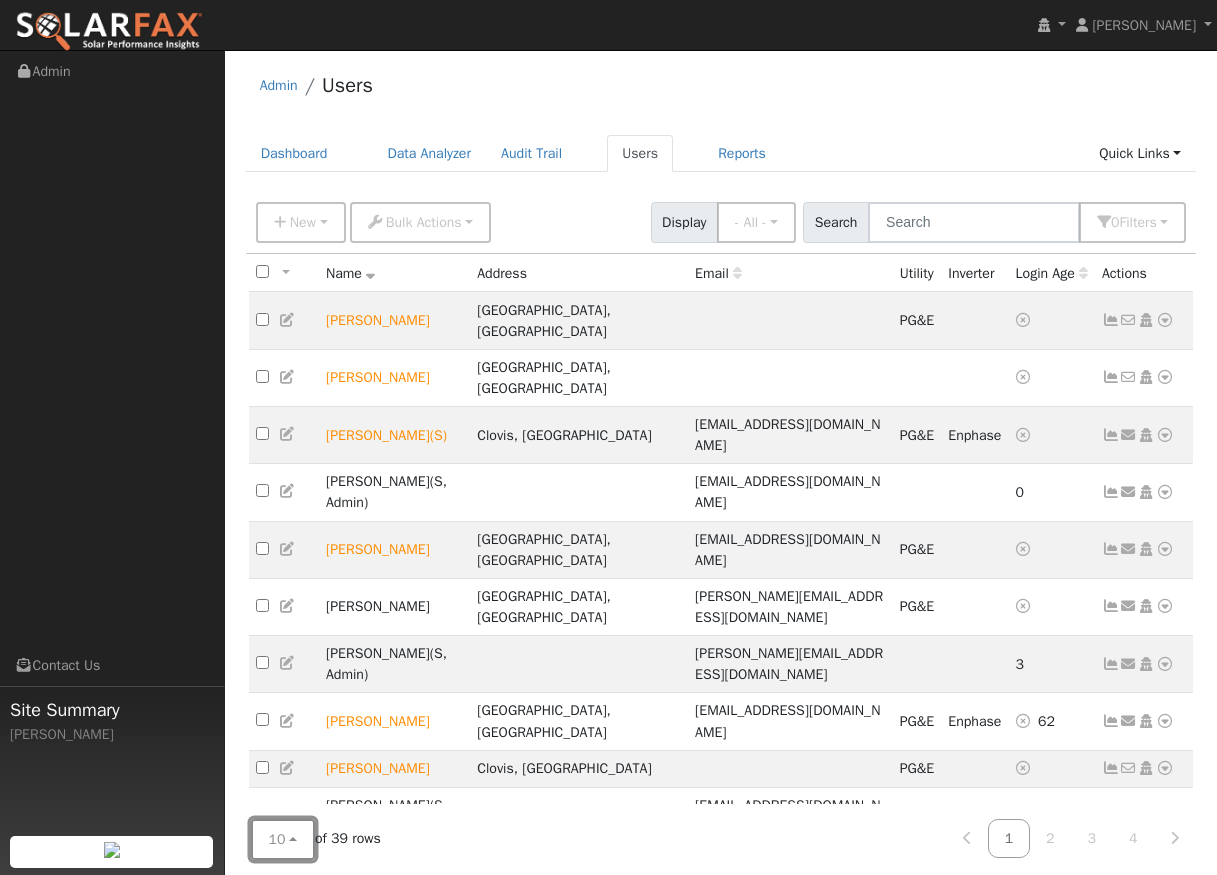 click on "10" at bounding box center (283, 839) 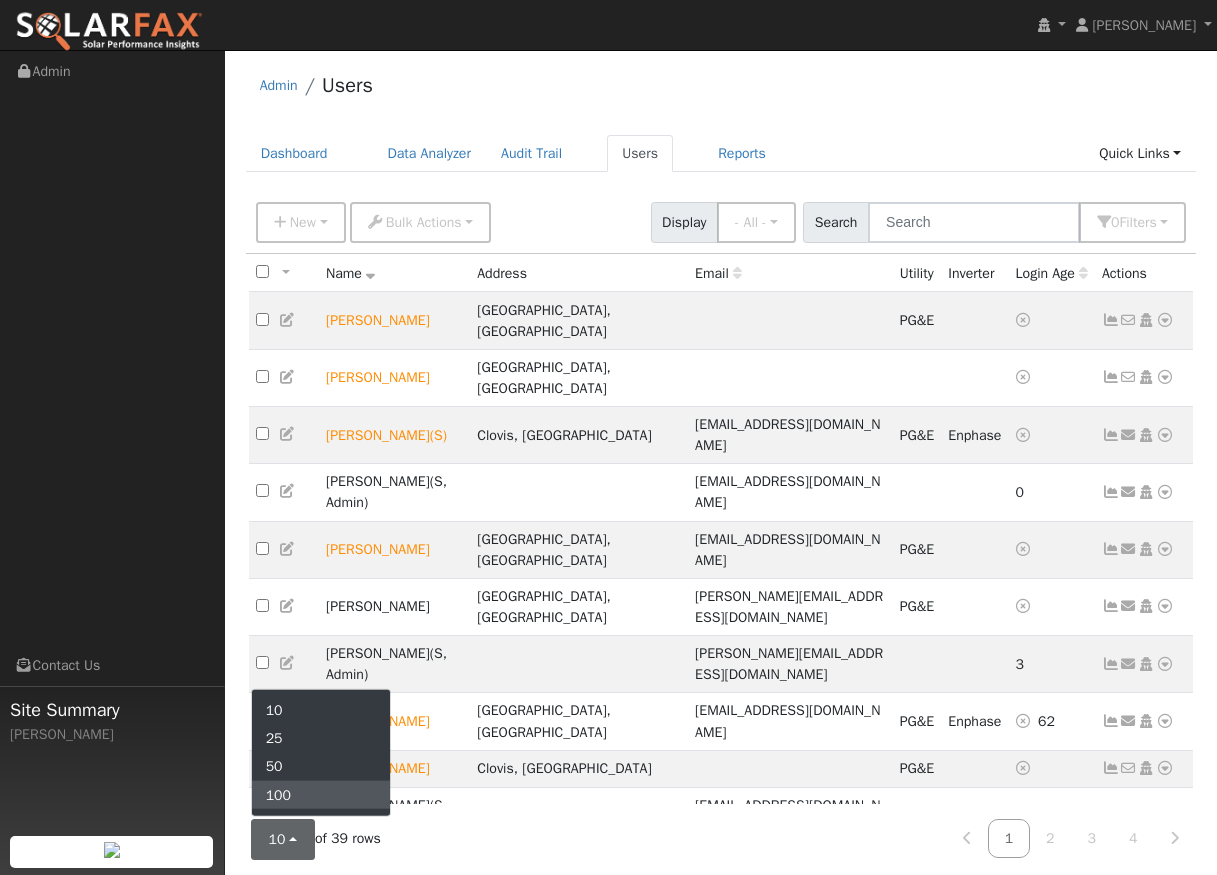click on "100" at bounding box center (321, 794) 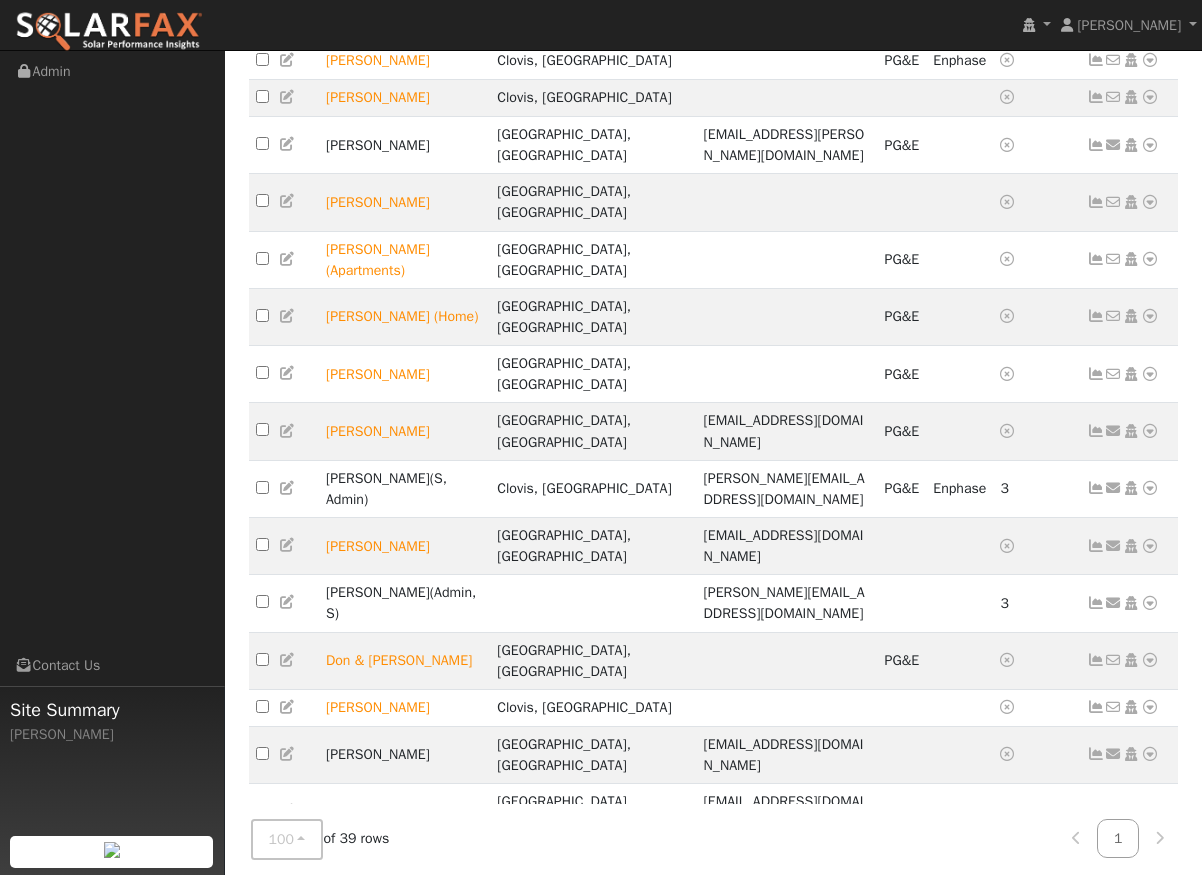 scroll, scrollTop: 1098, scrollLeft: 0, axis: vertical 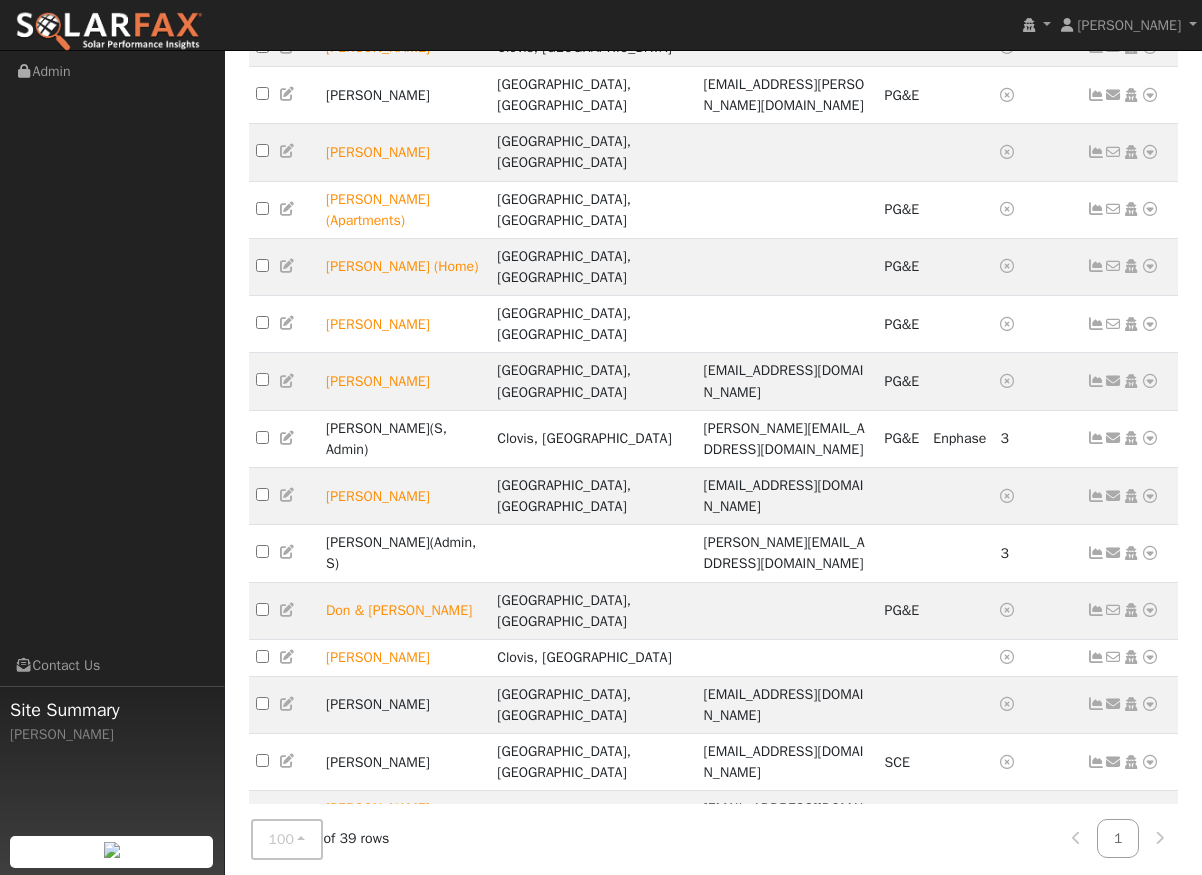 click on "[PERSON_NAME] & [PERSON_NAME]" at bounding box center (404, 933) 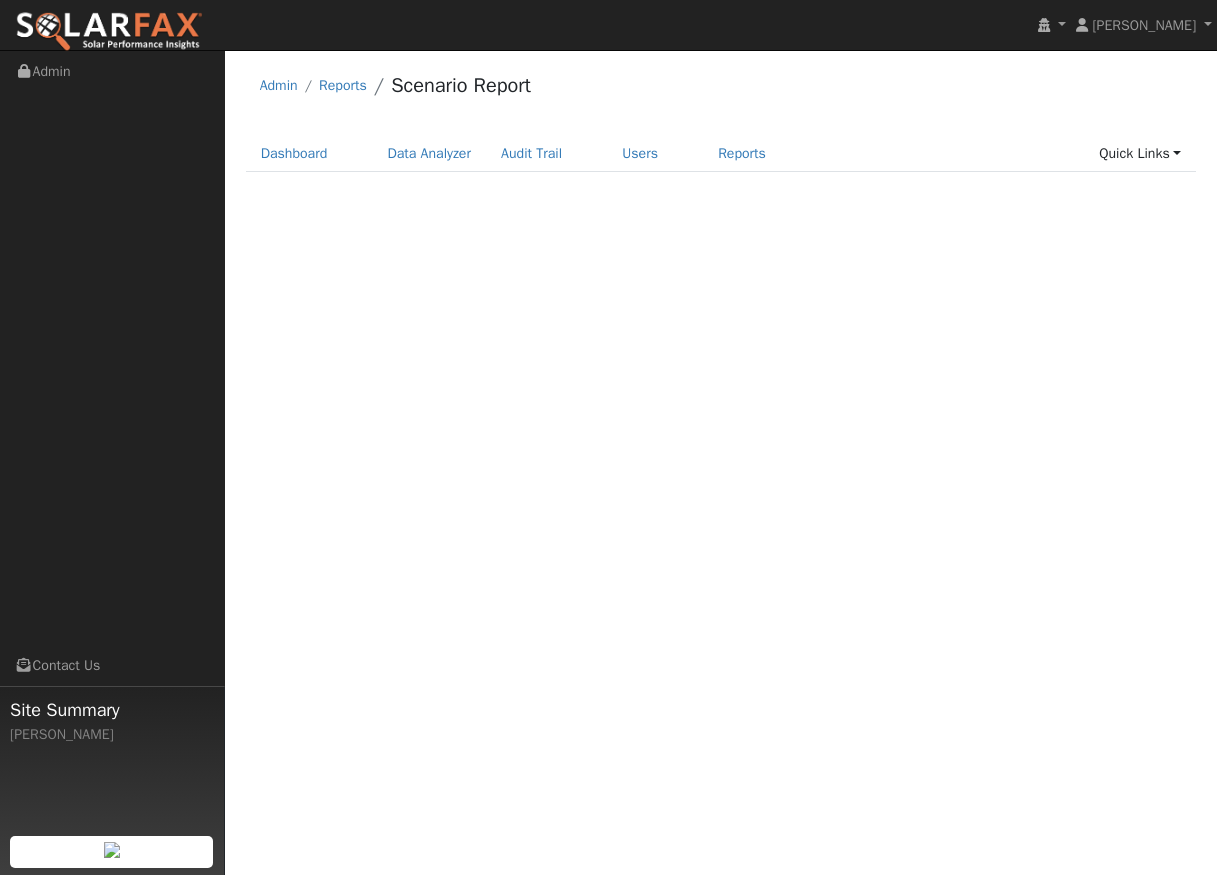 scroll, scrollTop: 0, scrollLeft: 0, axis: both 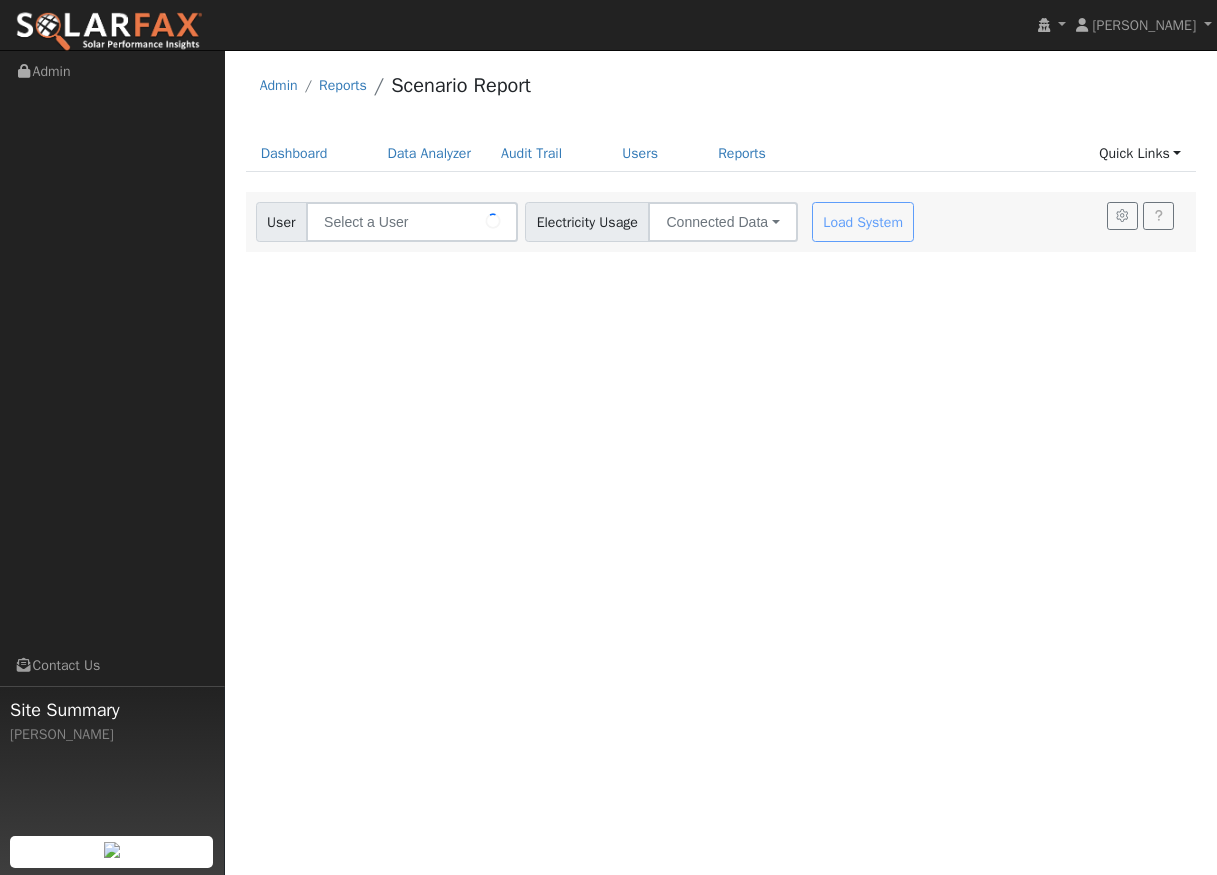 type on "[PERSON_NAME] & [PERSON_NAME]" 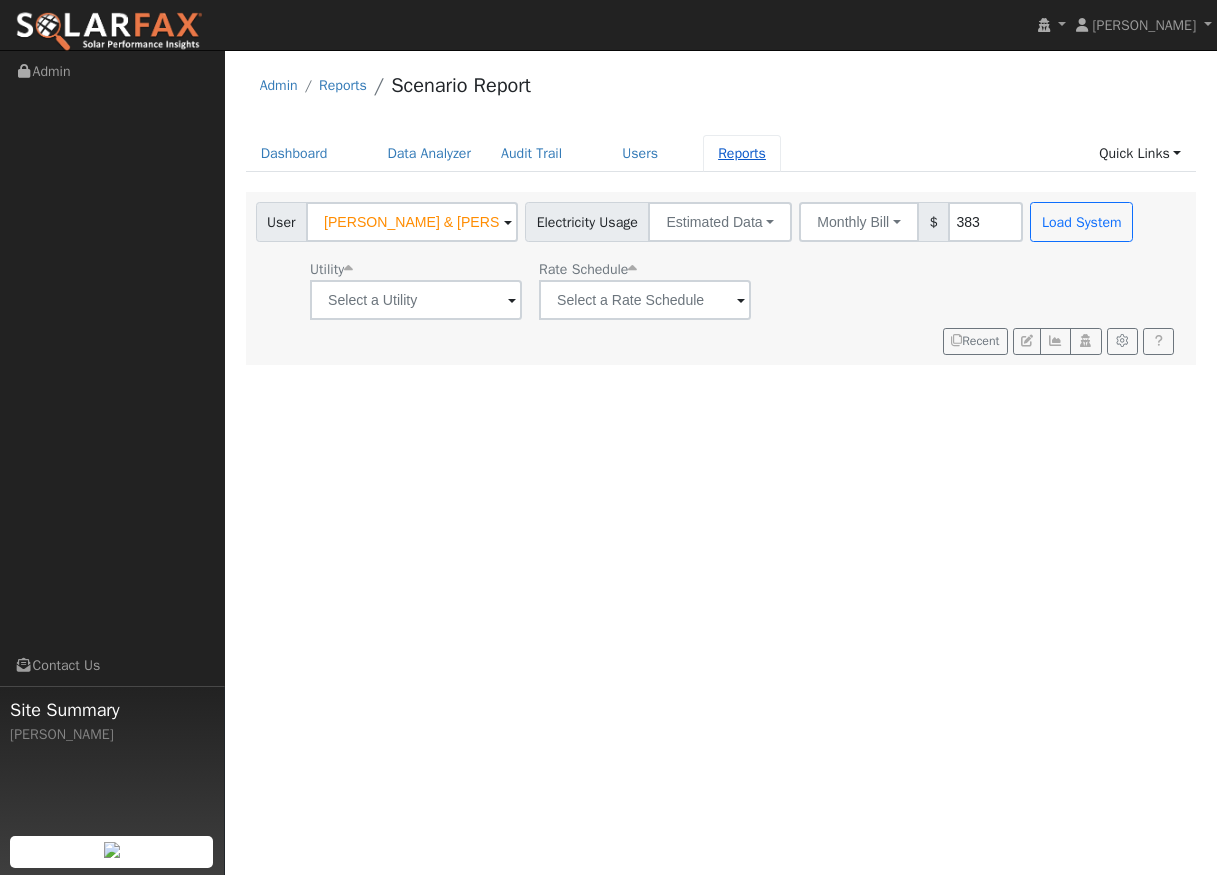 click on "Reports" at bounding box center [742, 153] 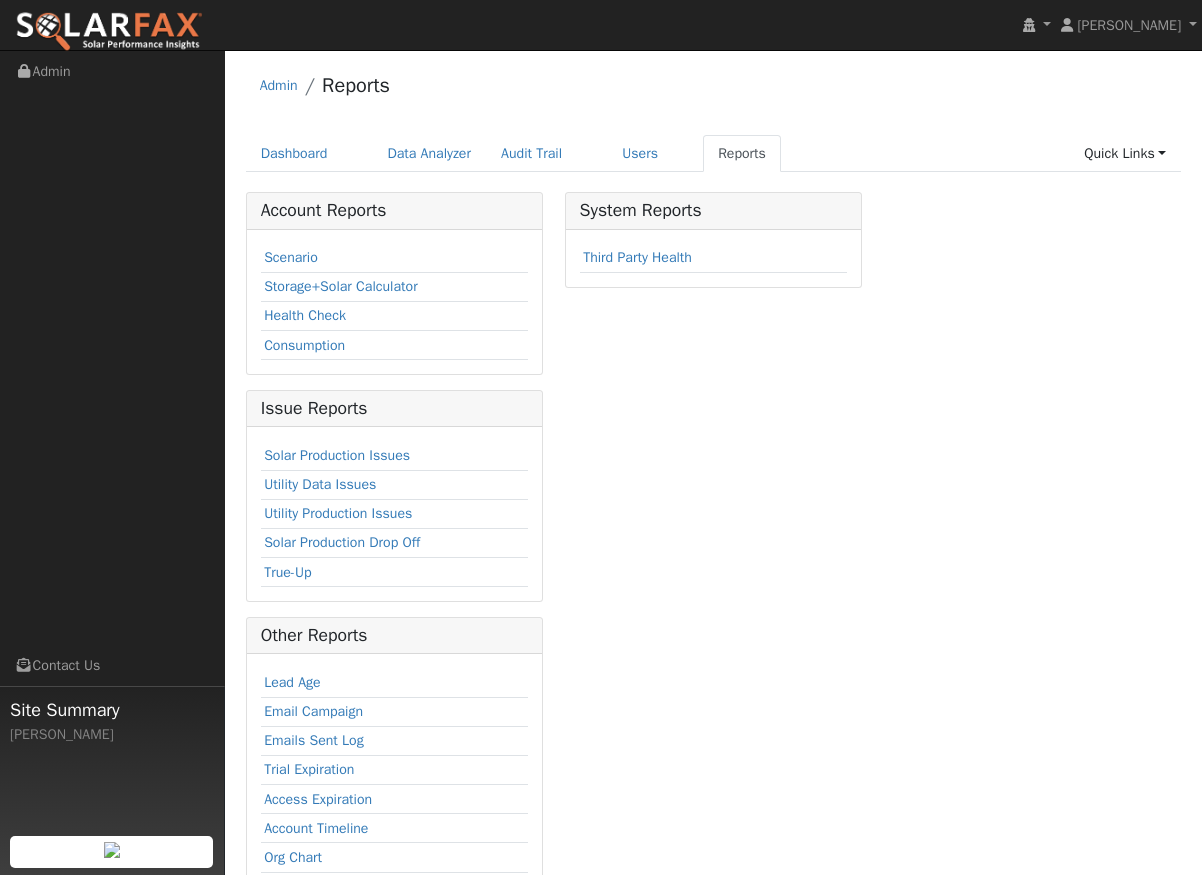 scroll, scrollTop: 0, scrollLeft: 0, axis: both 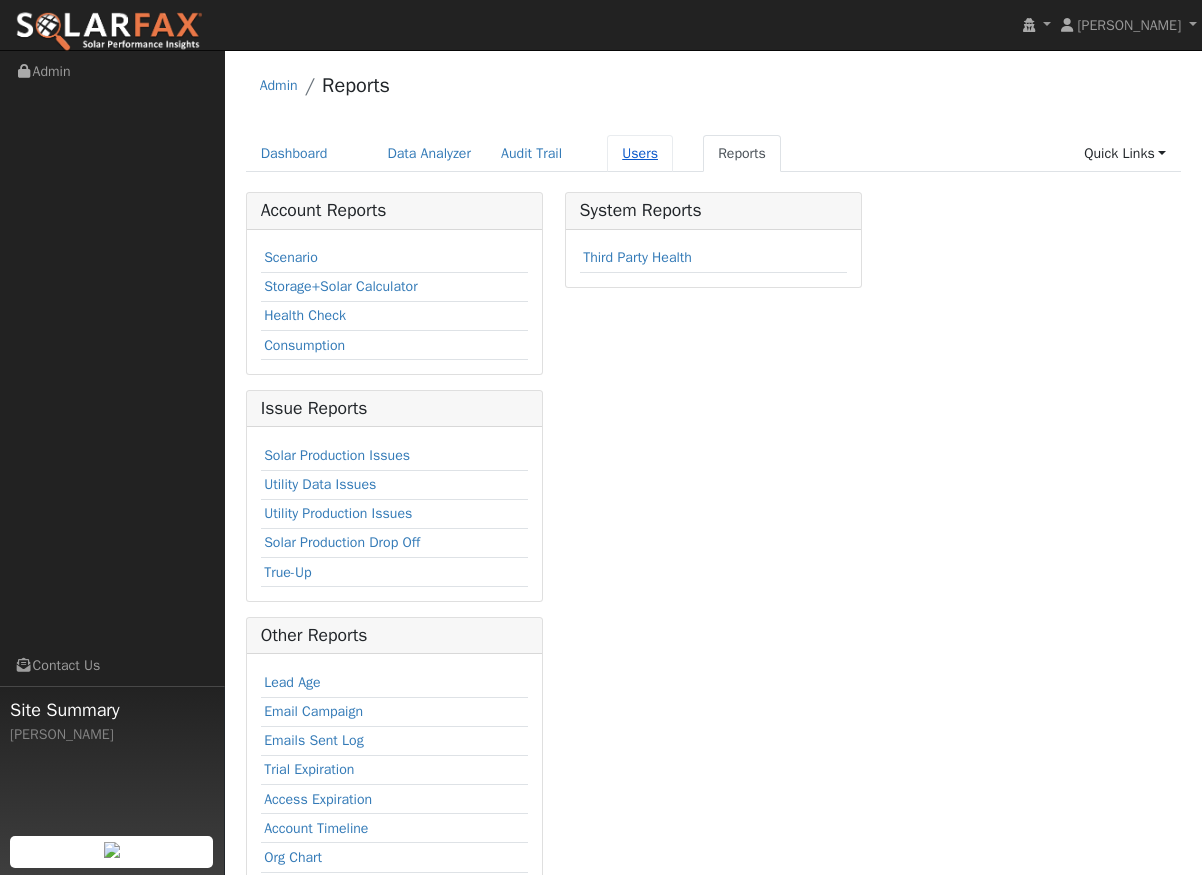 click on "Users" at bounding box center (640, 153) 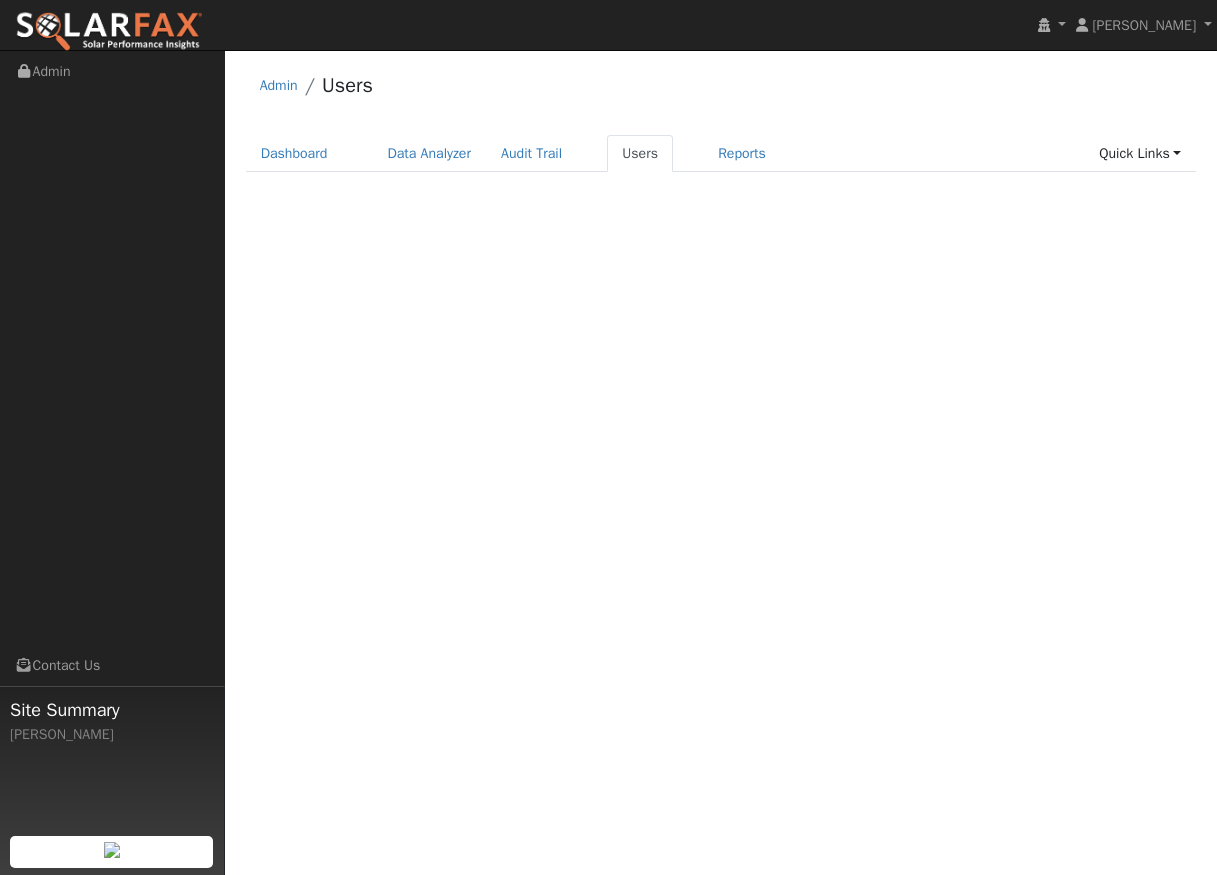 scroll, scrollTop: 0, scrollLeft: 0, axis: both 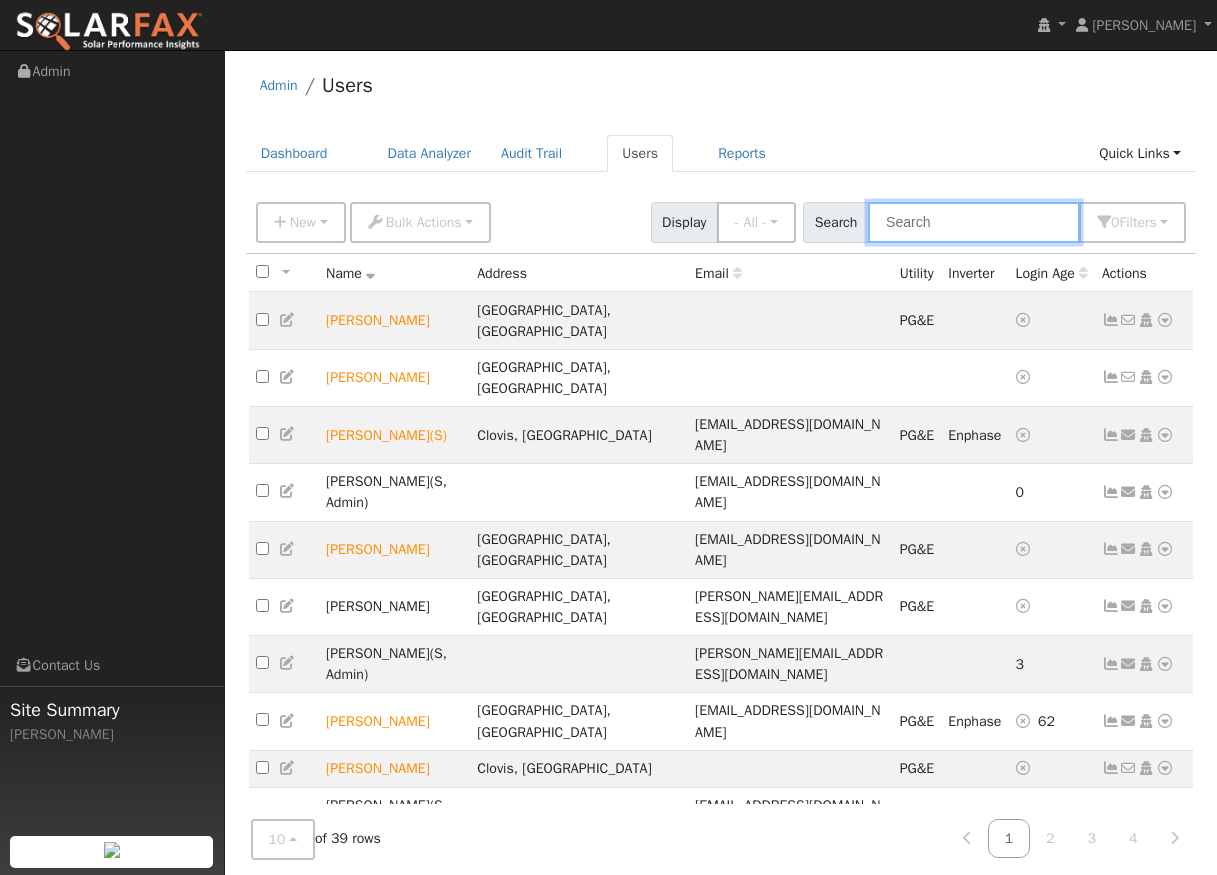 click at bounding box center [974, 222] 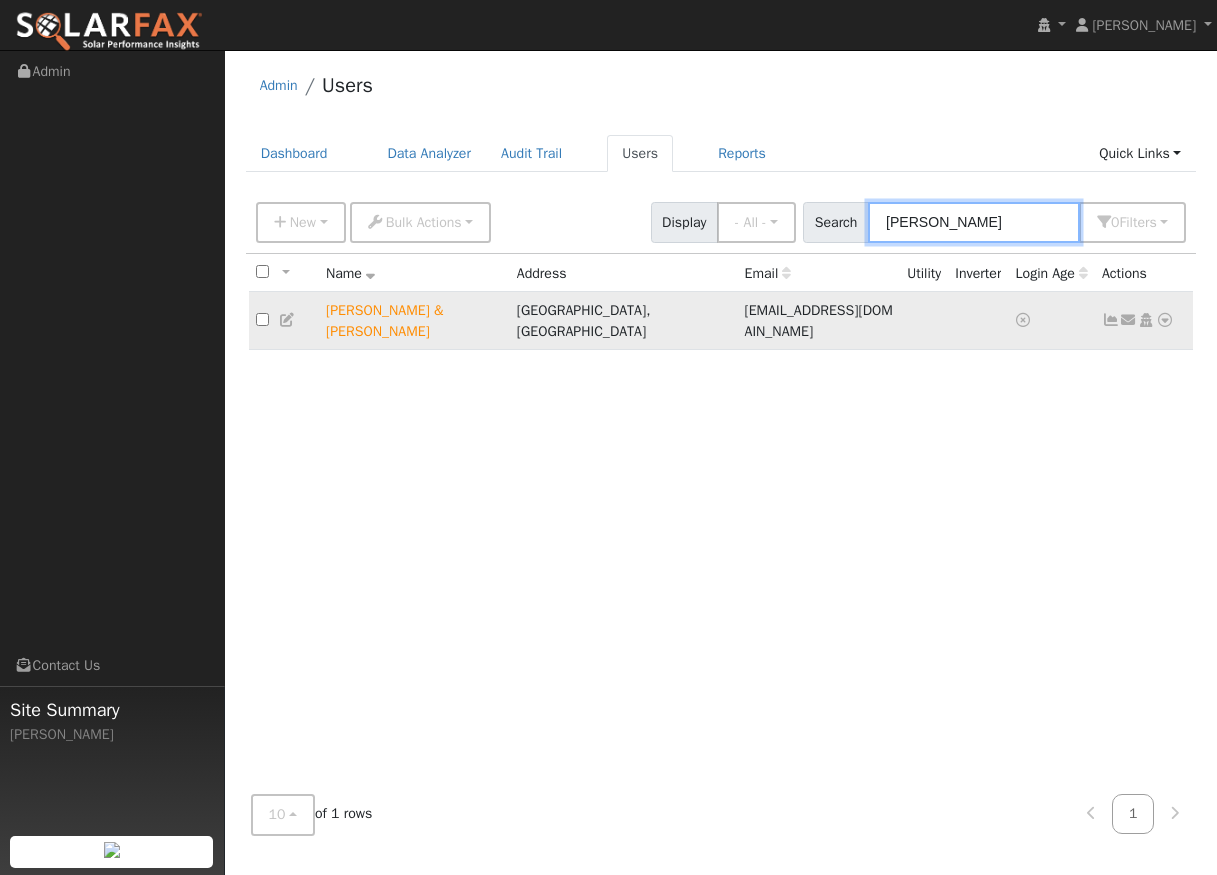 type on "[PERSON_NAME]" 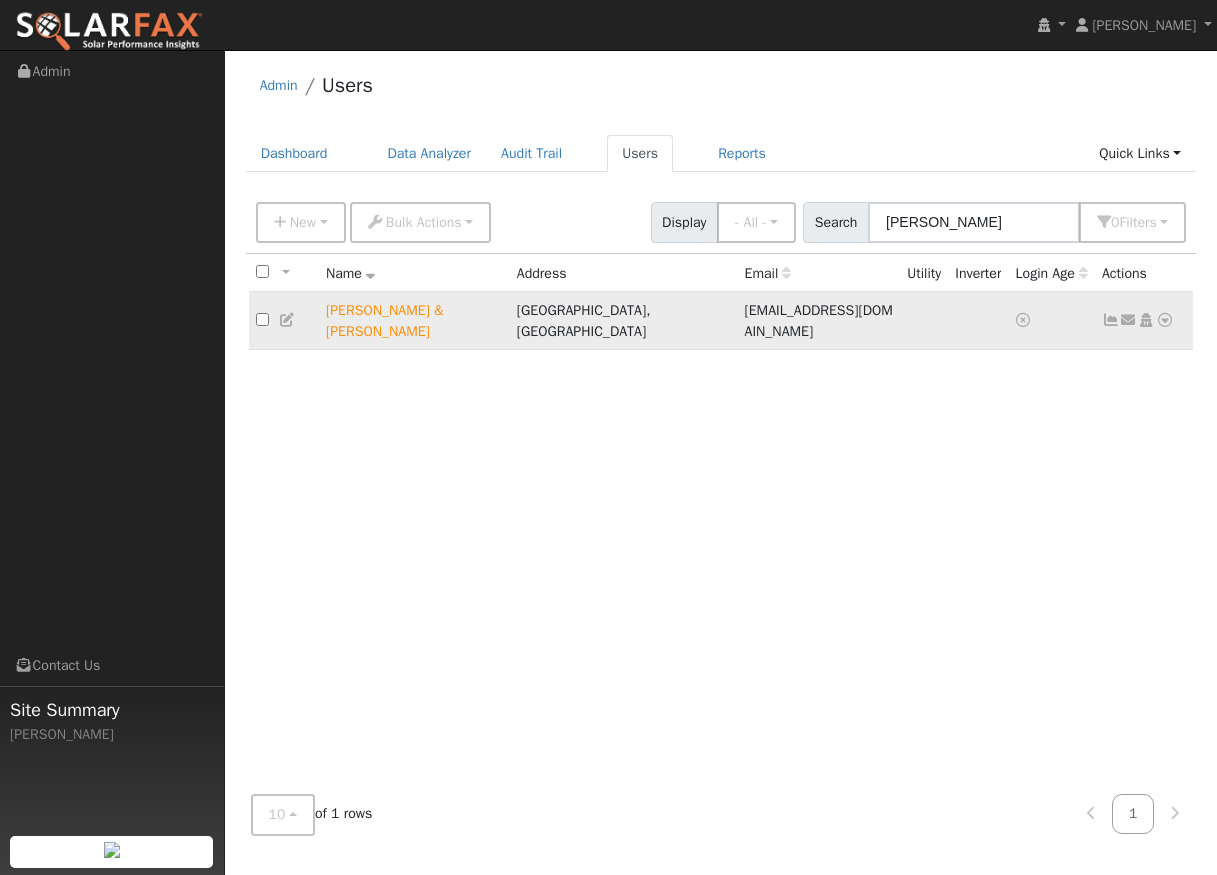 click at bounding box center (1165, 320) 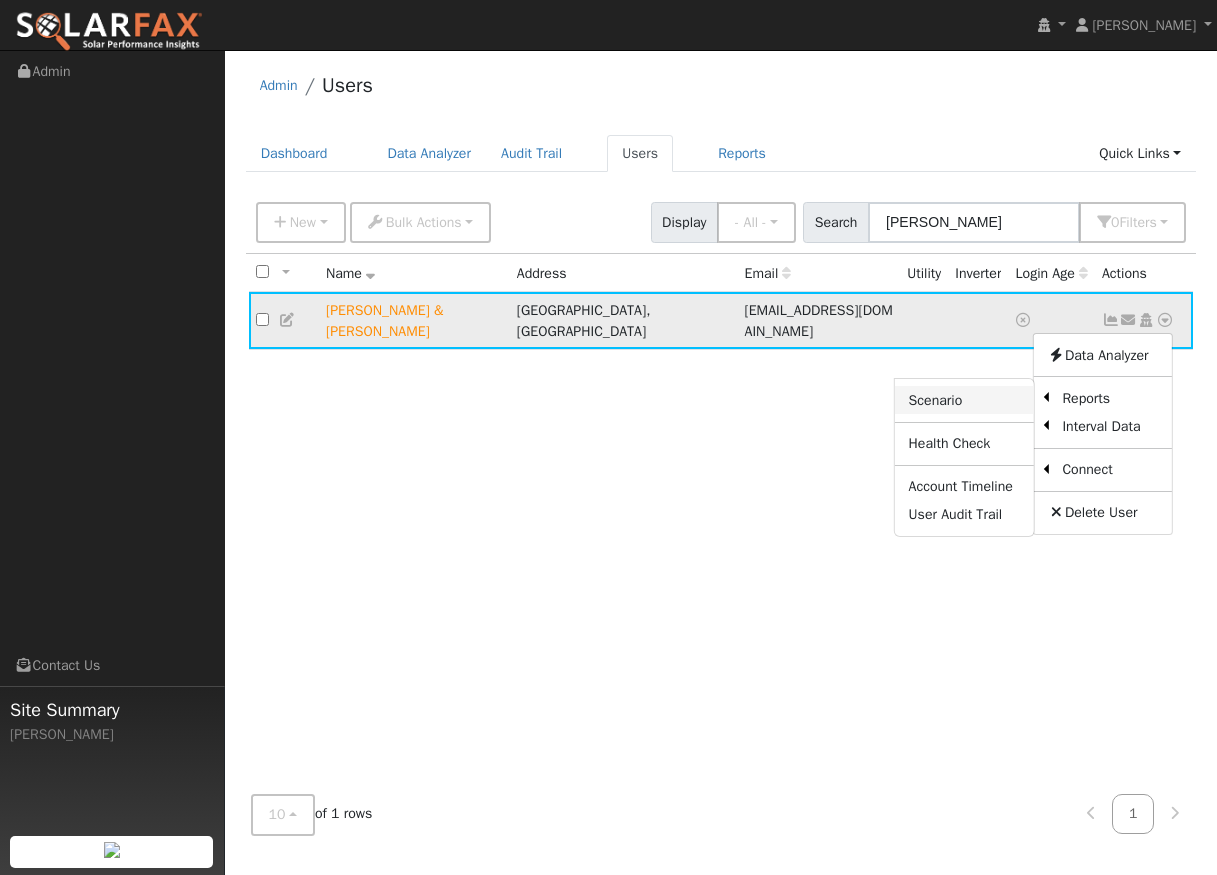 click on "Scenario" at bounding box center (964, 400) 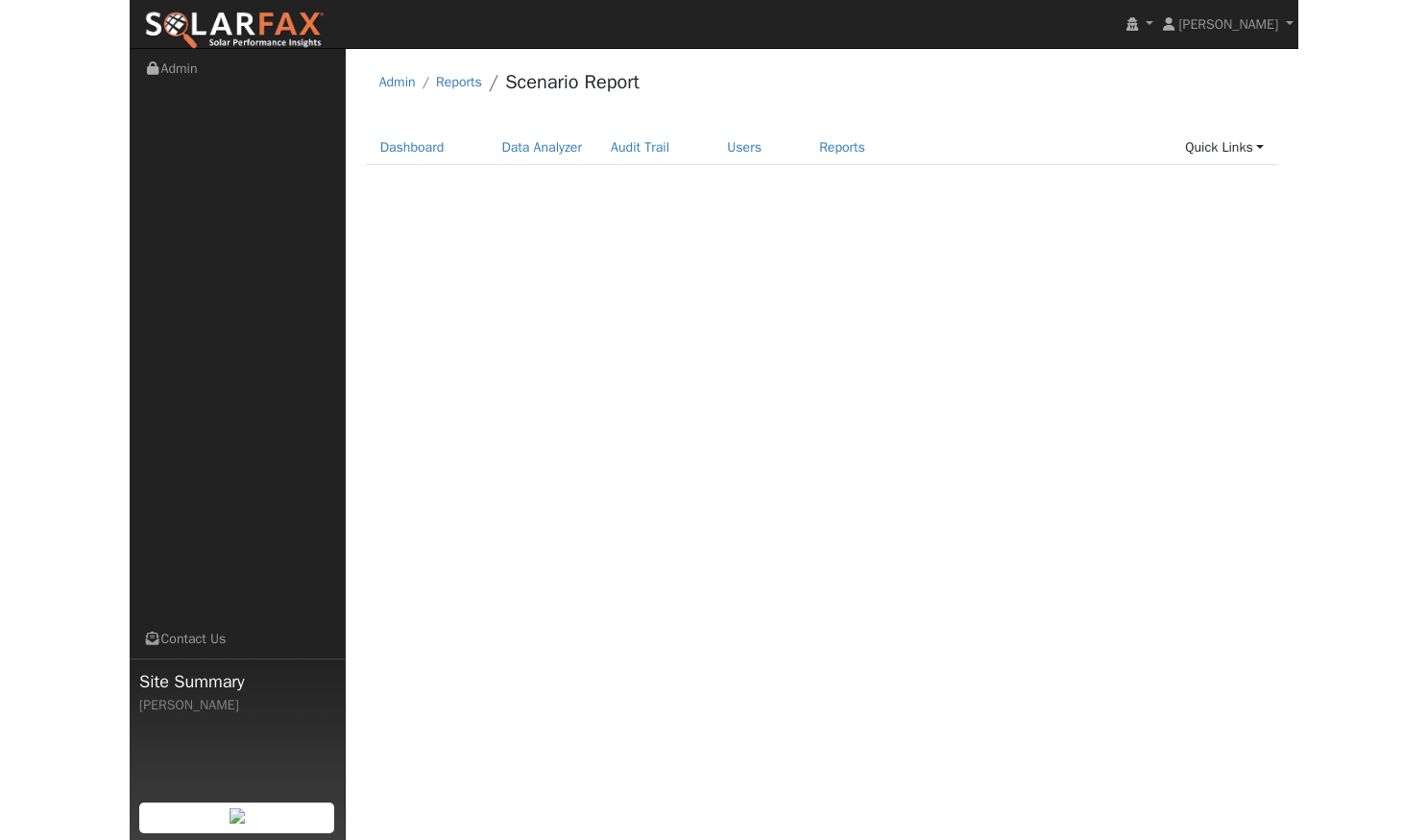 scroll, scrollTop: 0, scrollLeft: 0, axis: both 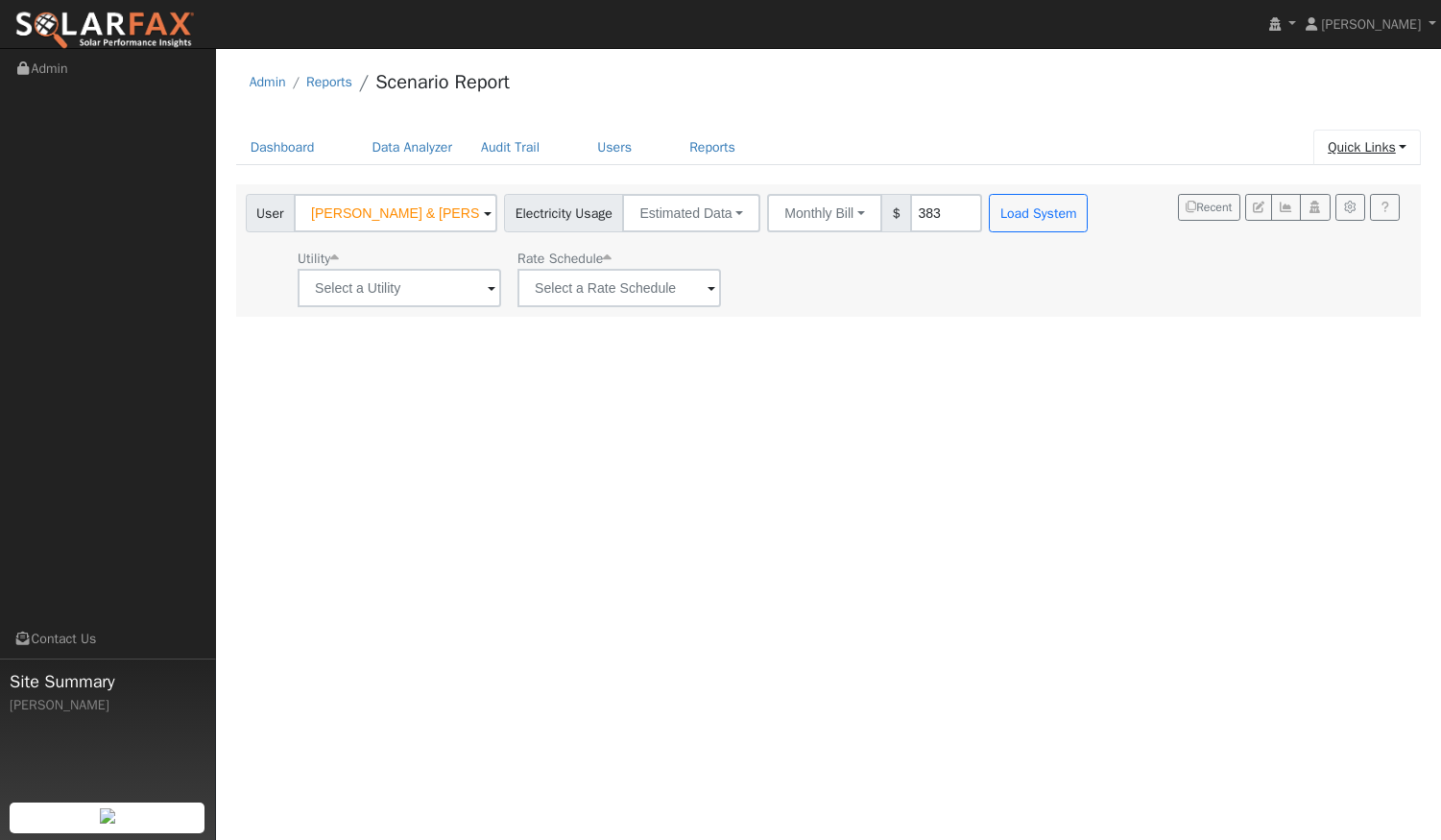 click on "Quick Links" at bounding box center [1367, 147] 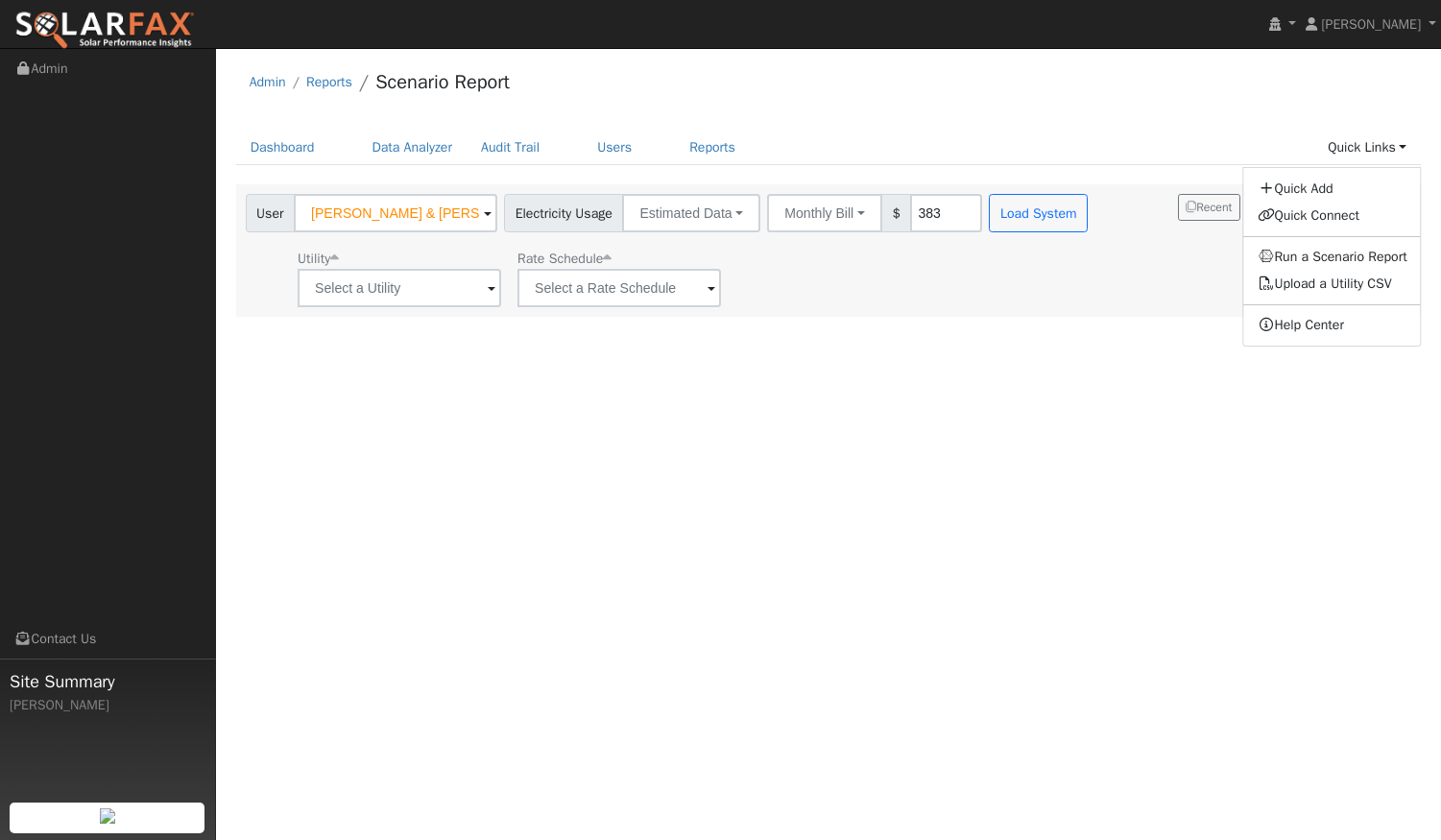 click on "User Profile First name Last name Email Email Notifications No Emails No Emails Weekly Emails Monthly Emails Cancel Save
Terms Of Service
Close
Login as User
Select a User
Admin
Reports
Scenario Report" at bounding box center (829, 444) 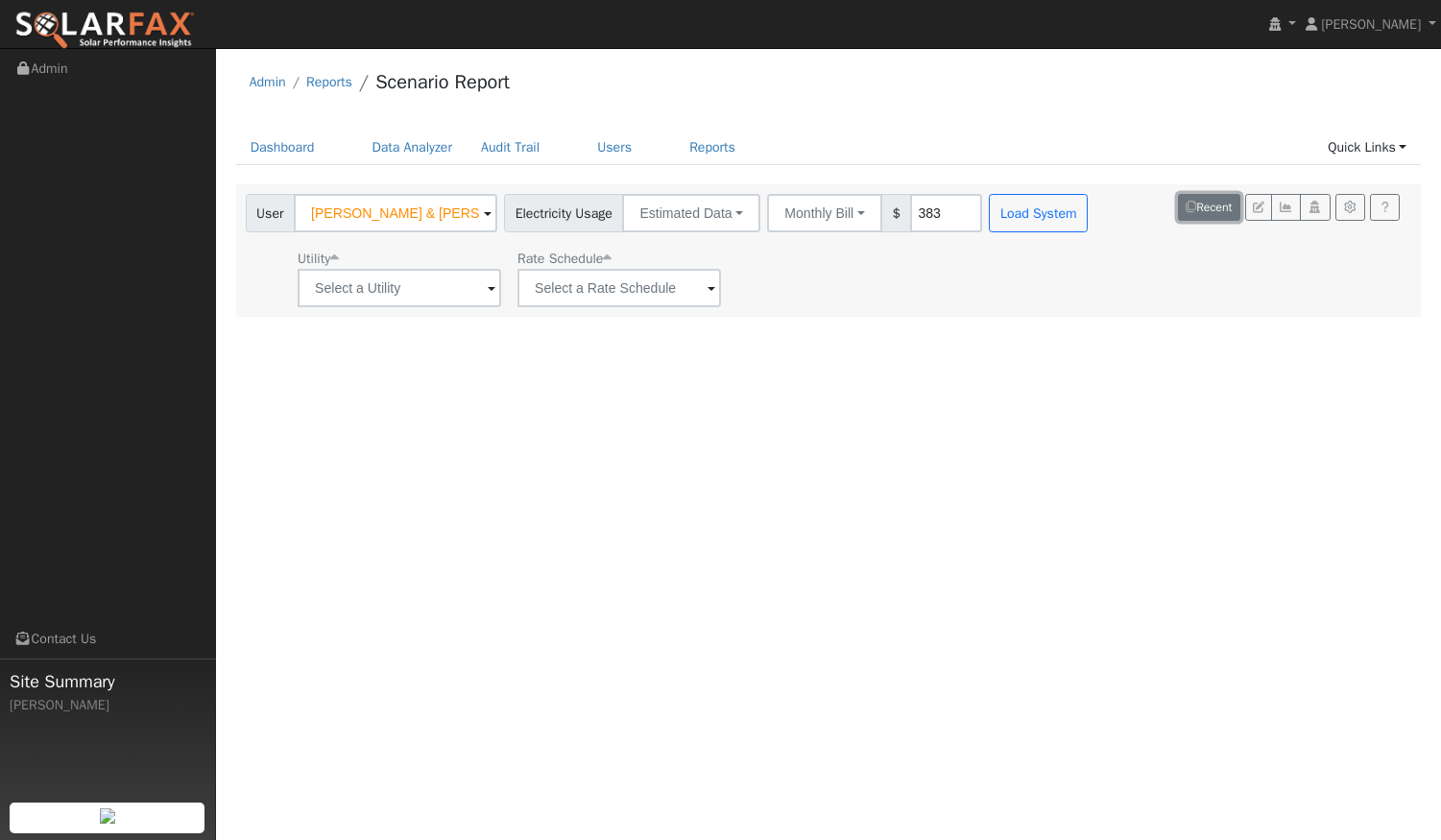 click on "Recent" at bounding box center (1209, 207) 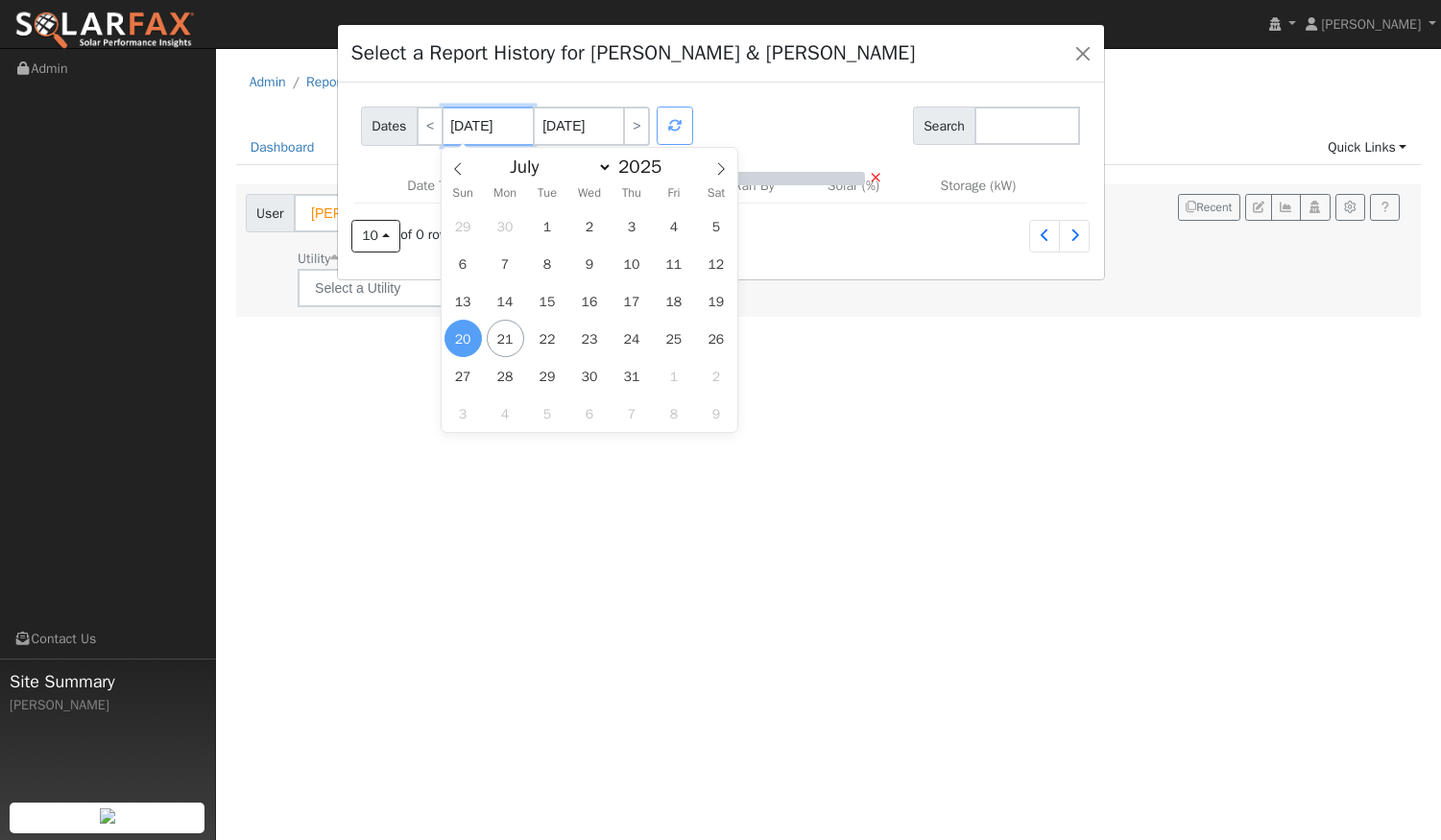 click on "07/20/2025" at bounding box center [488, 126] 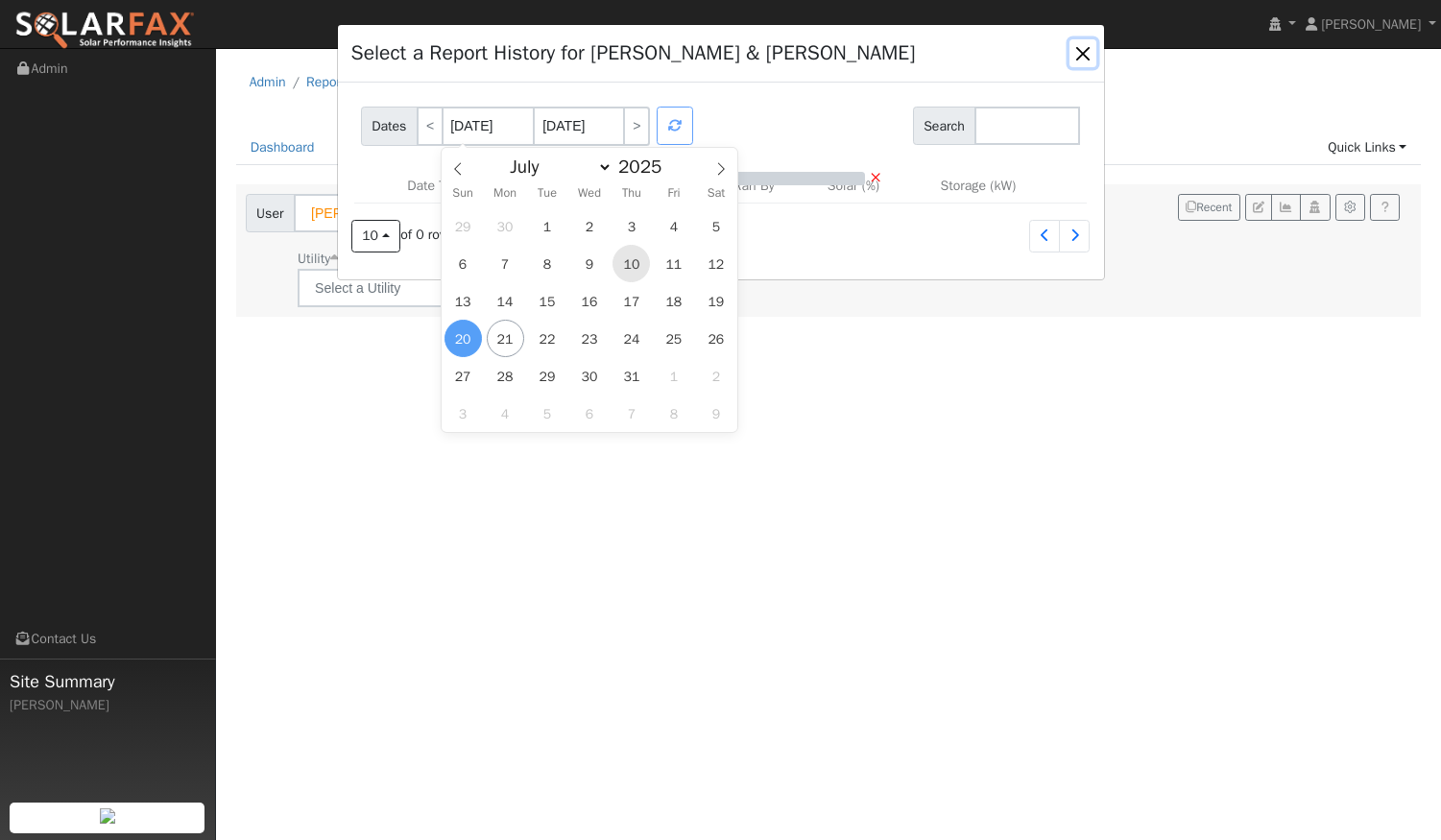 click on "10" at bounding box center (631, 263) 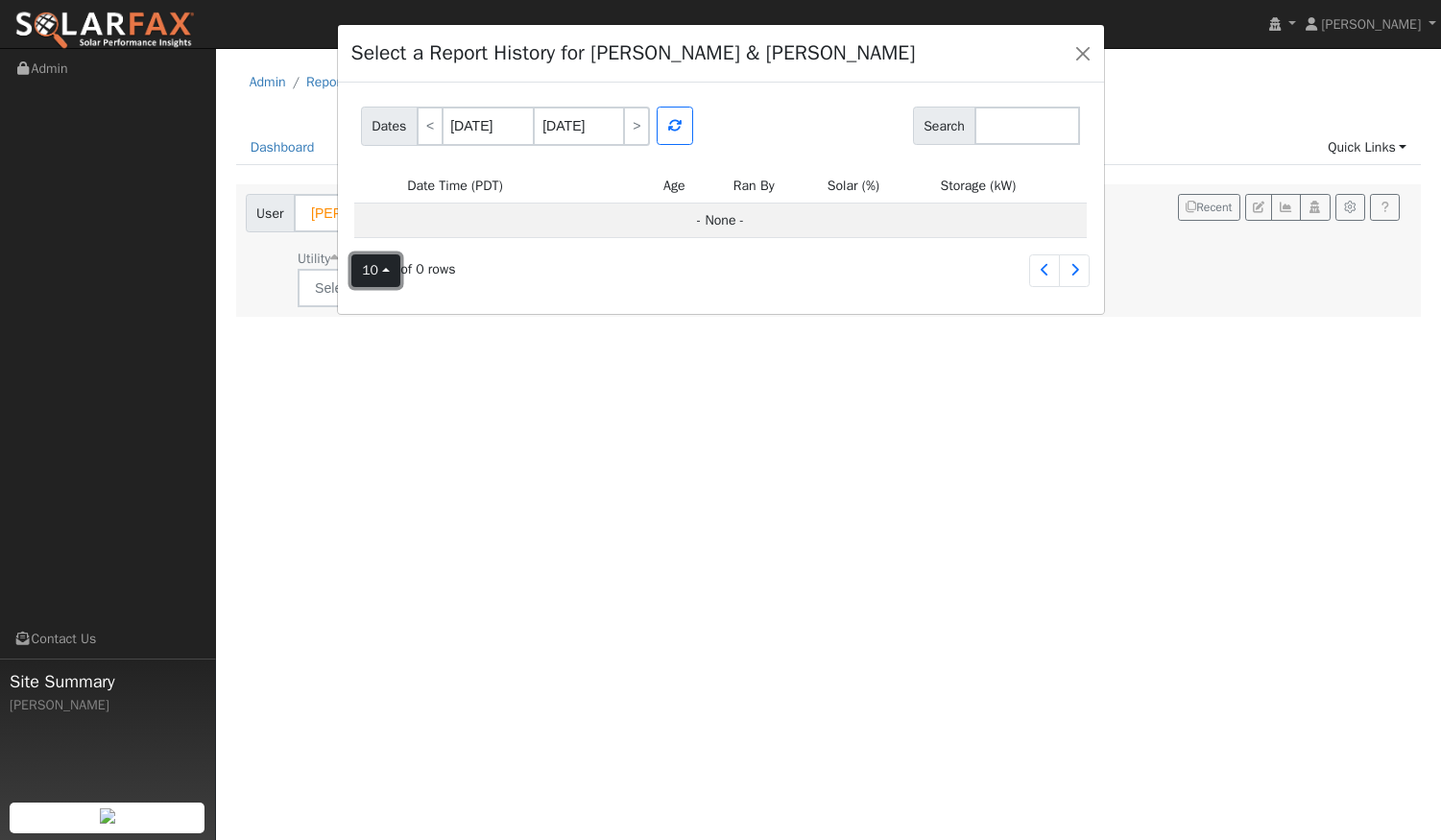 click on "10" at bounding box center [376, 271] 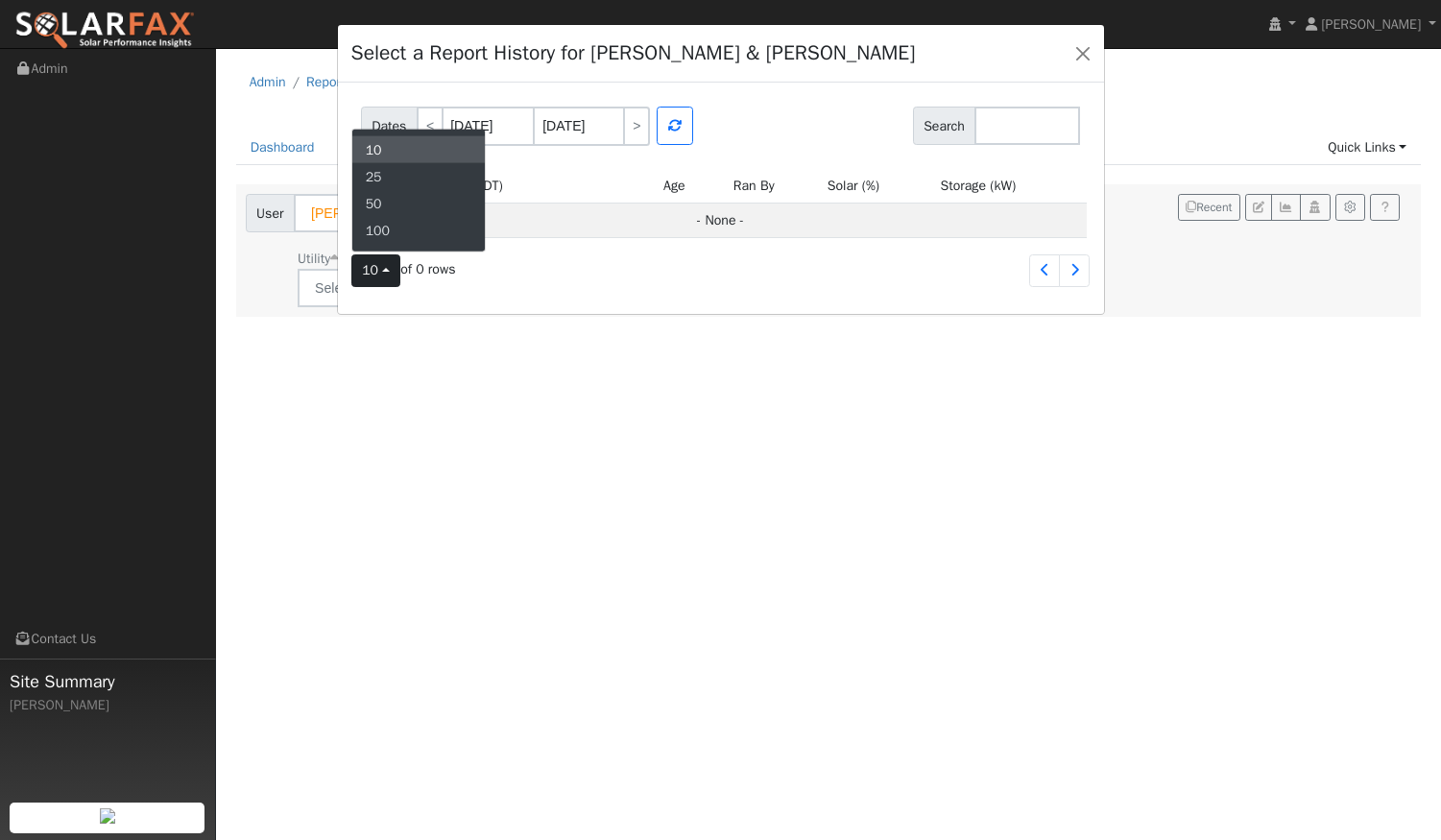 click on "10" at bounding box center [419, 150] 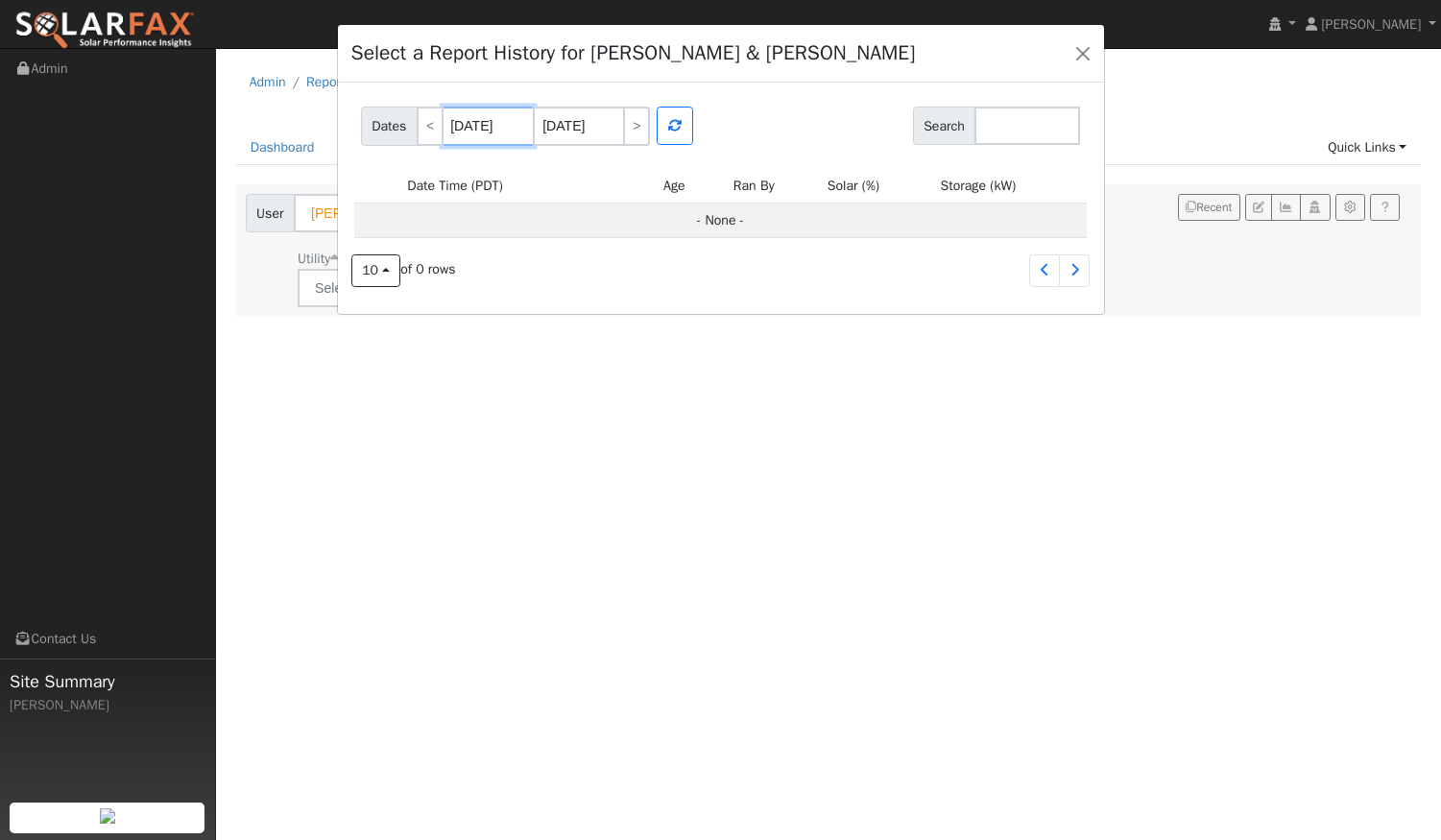 click on "07/10/2025" at bounding box center [488, 126] 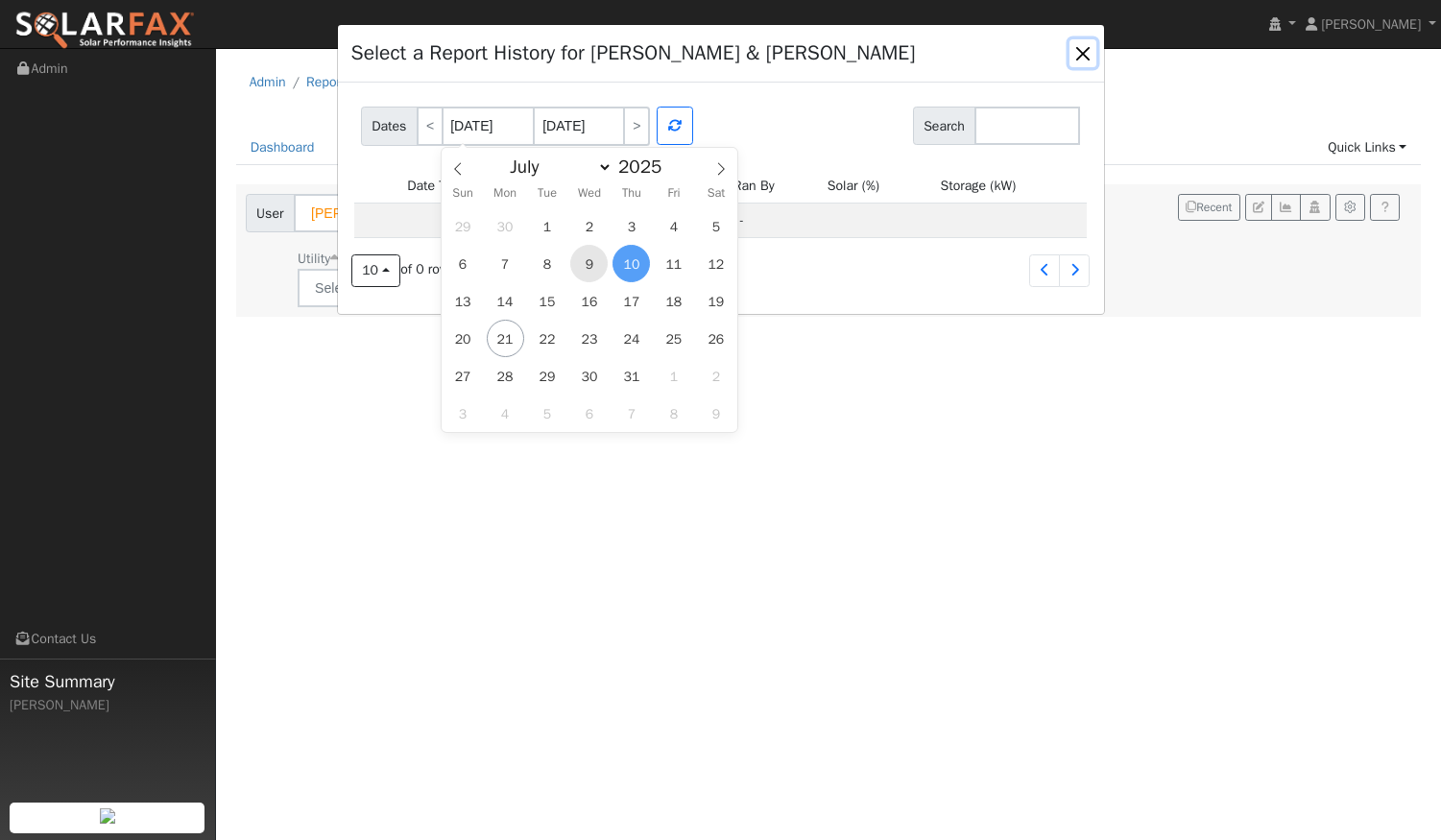 click on "9" at bounding box center (588, 263) 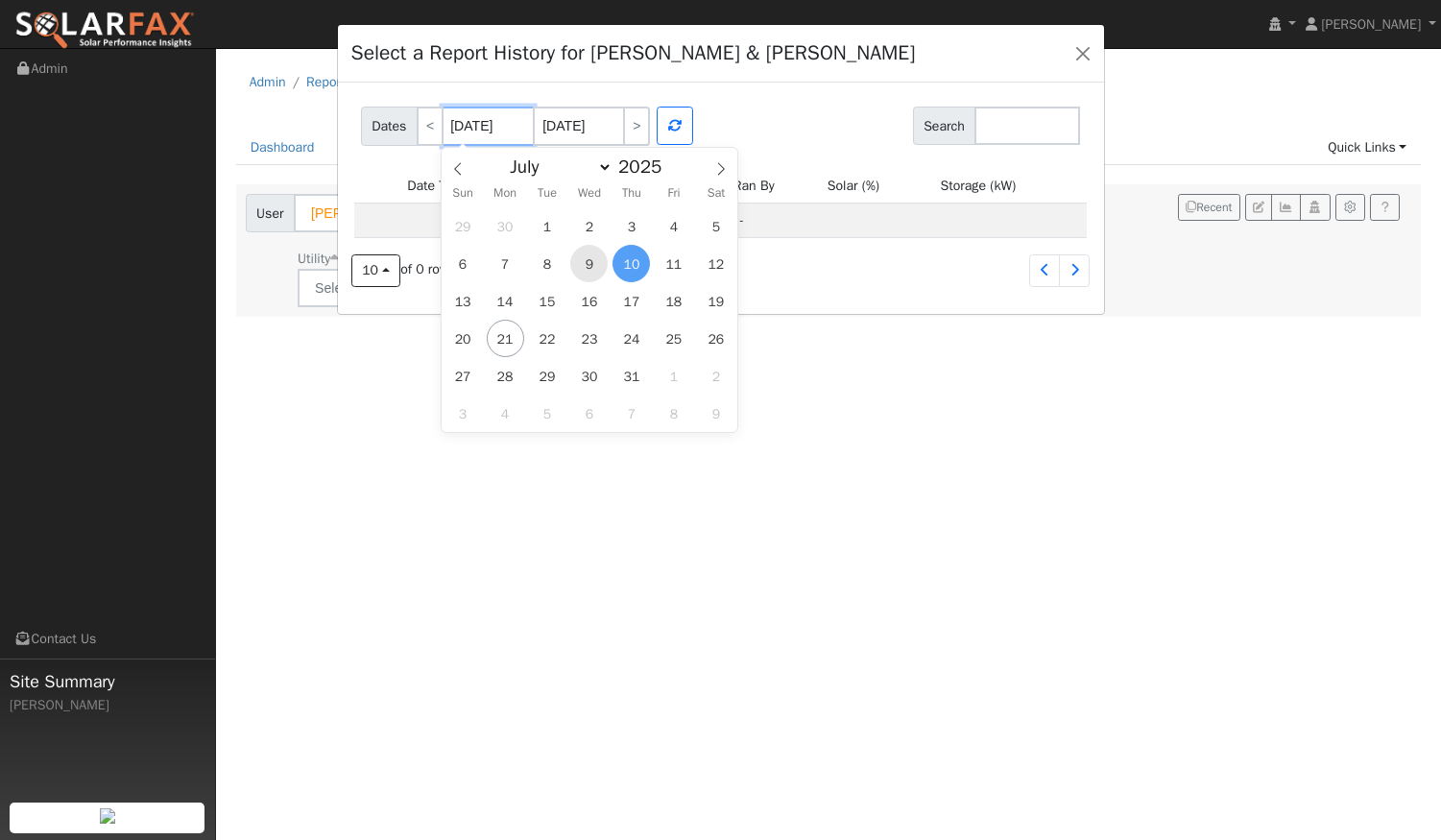 type on "07/09/2025" 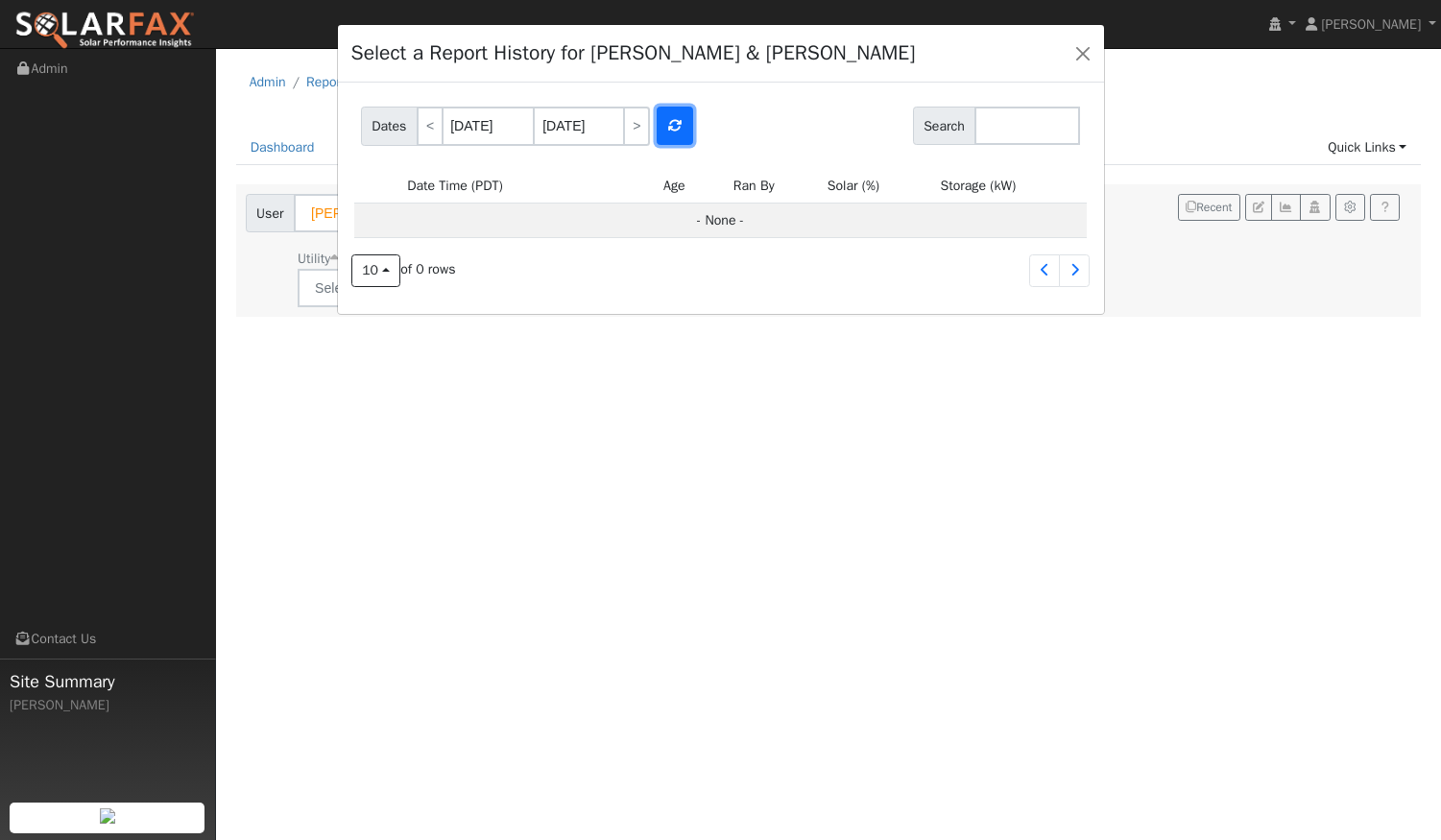 click at bounding box center (675, 126) 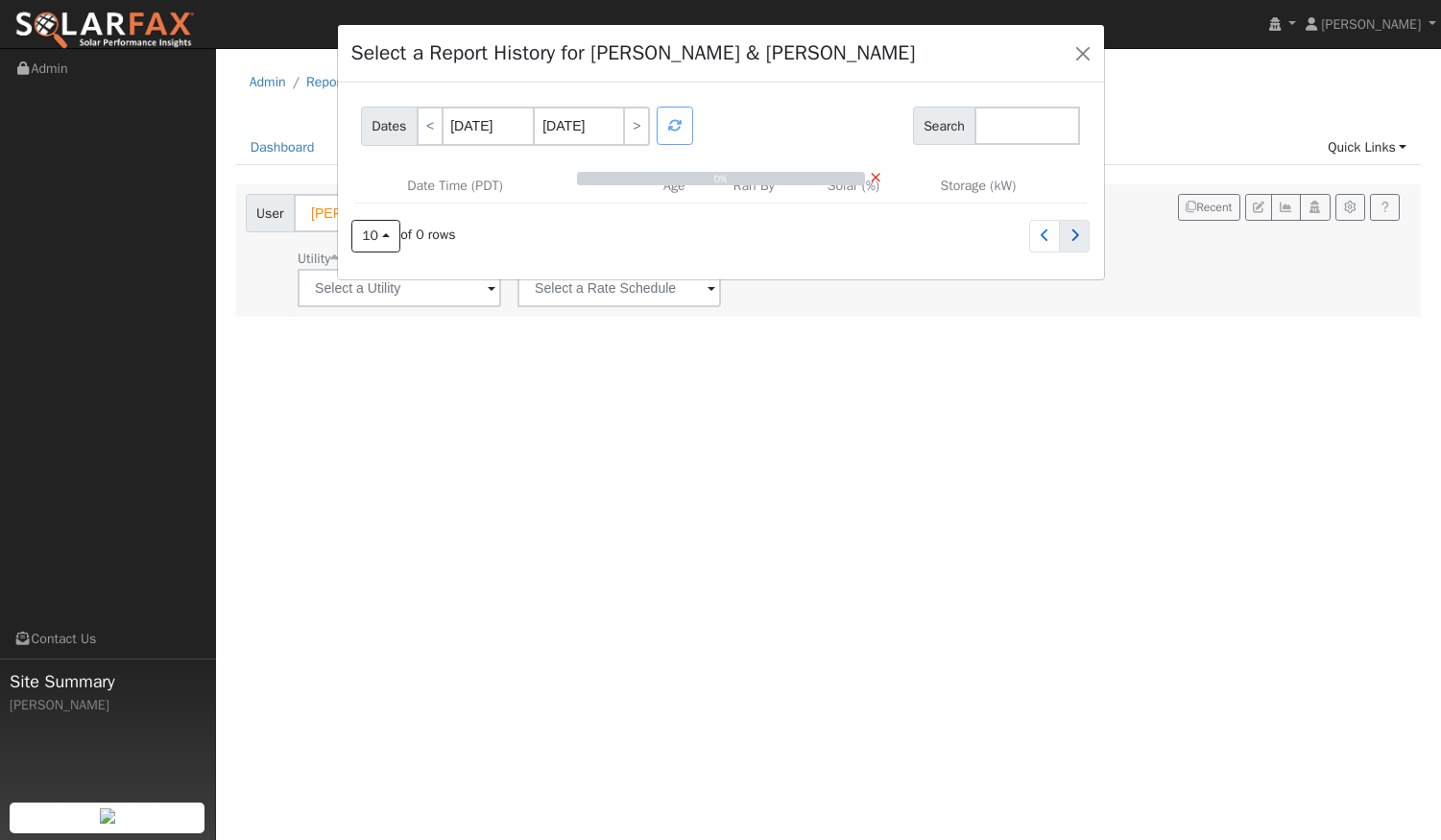 click at bounding box center (1074, 236) 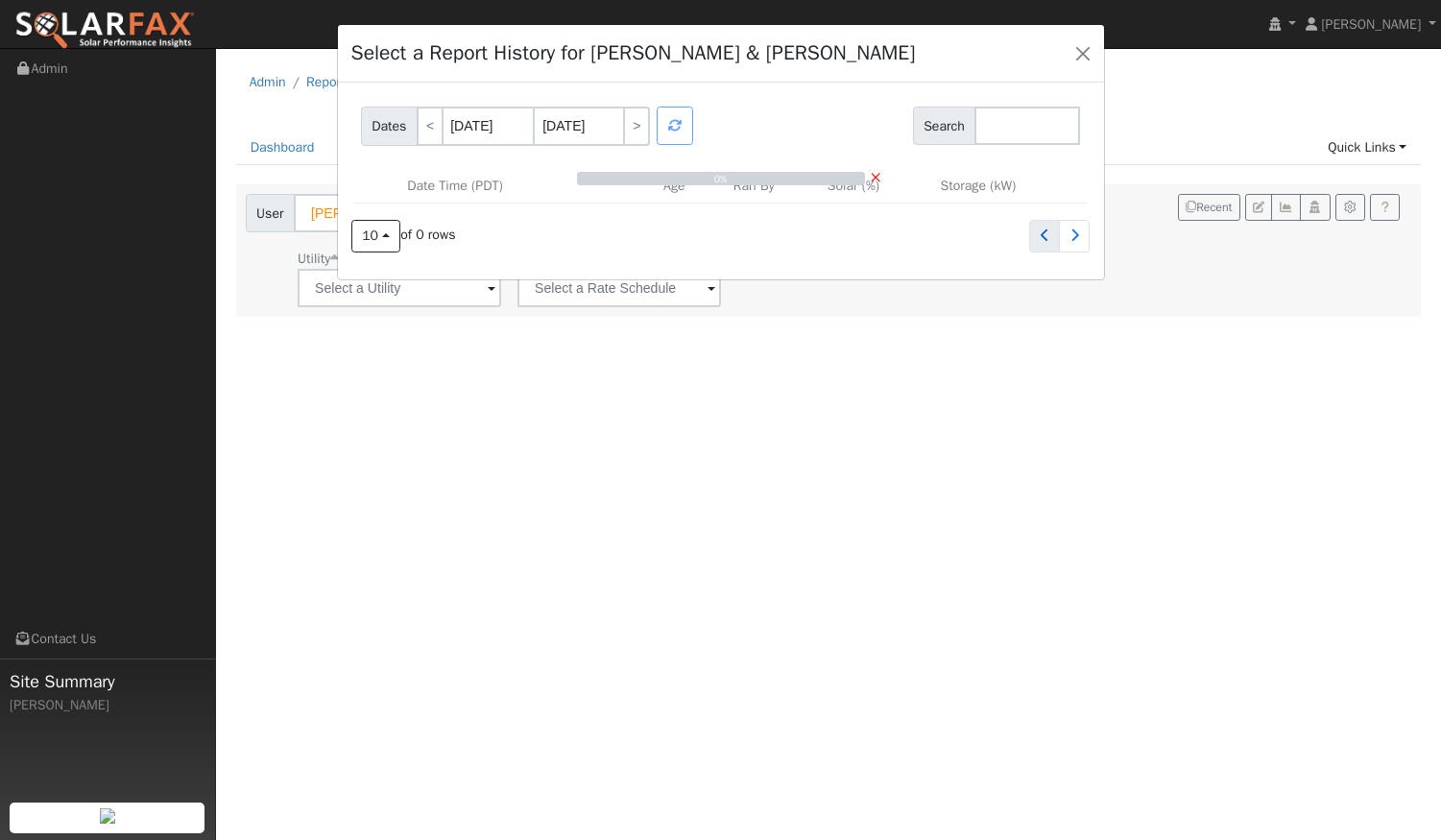 click at bounding box center [1045, 235] 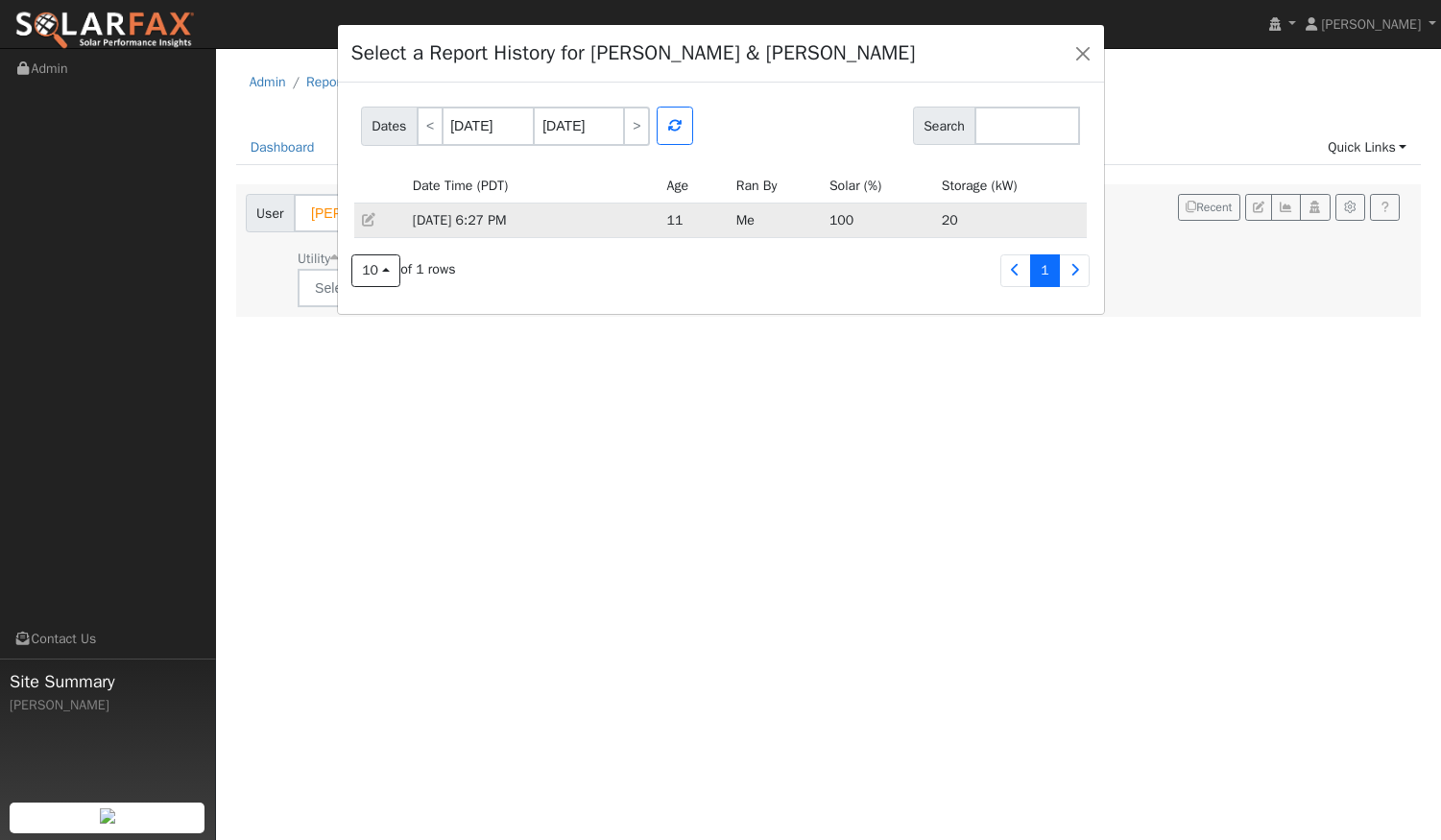 click on "07/10/2025 6:27 PM" at bounding box center (533, 220) 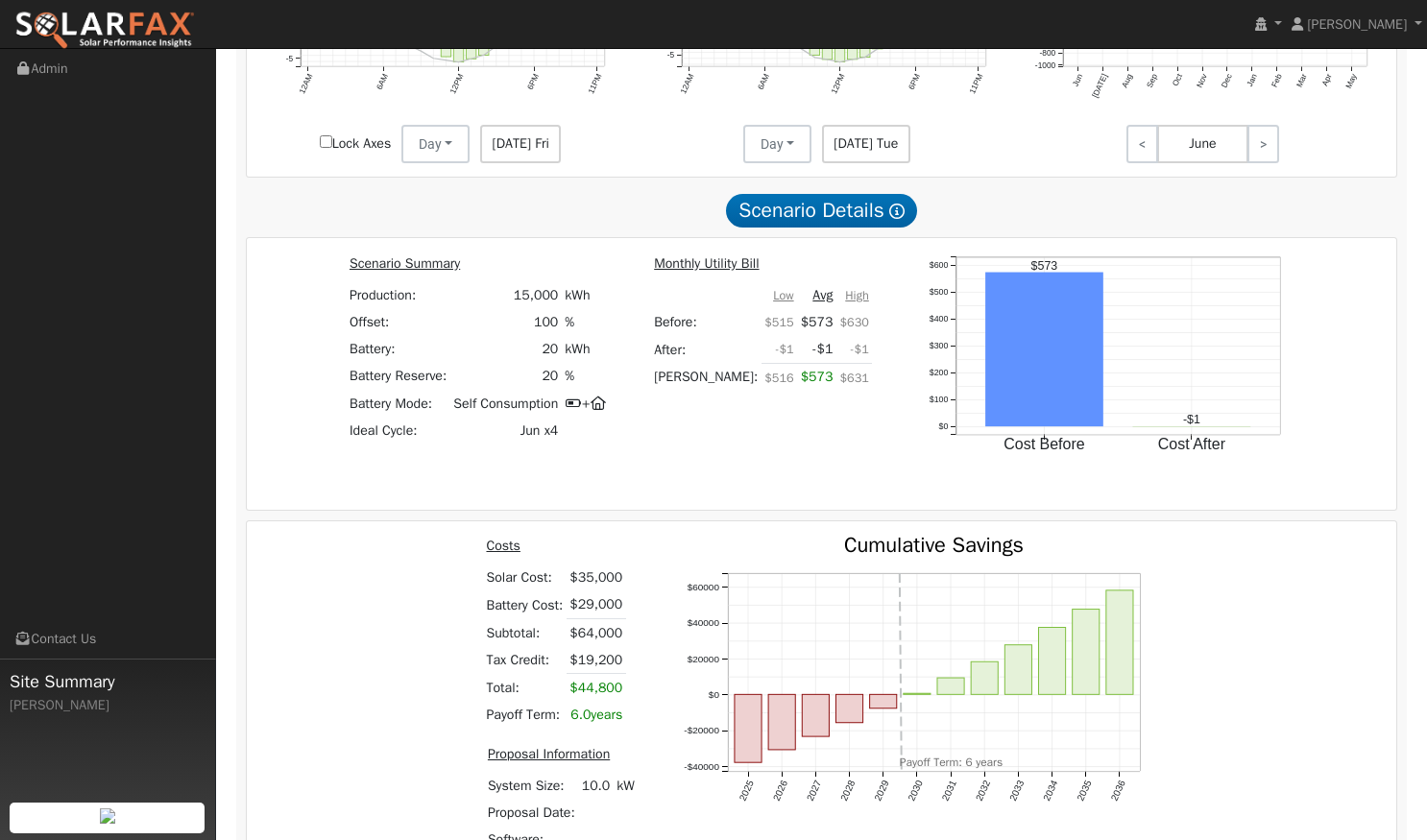 scroll, scrollTop: 1920, scrollLeft: 0, axis: vertical 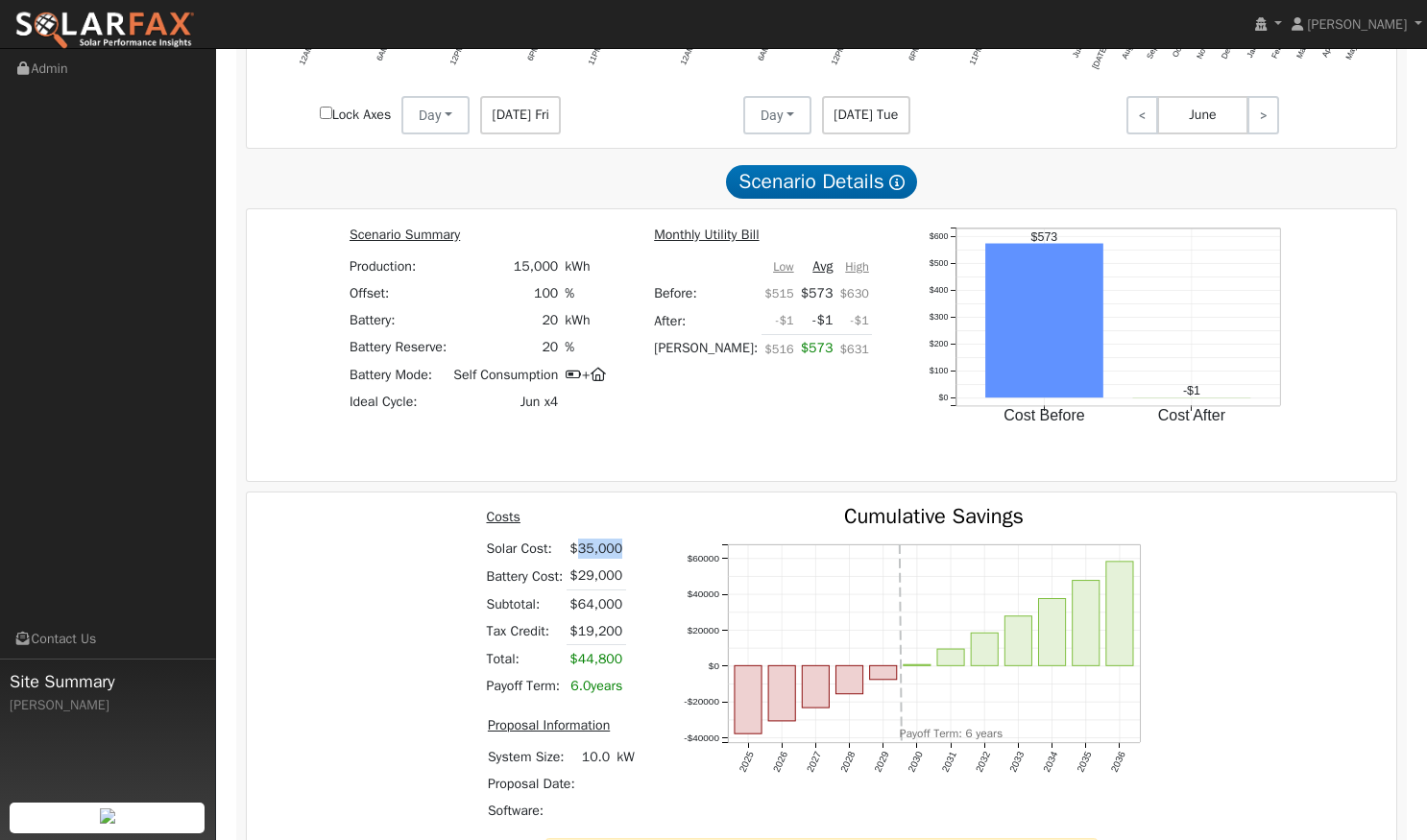 drag, startPoint x: 580, startPoint y: 552, endPoint x: 619, endPoint y: 555, distance: 39.115214 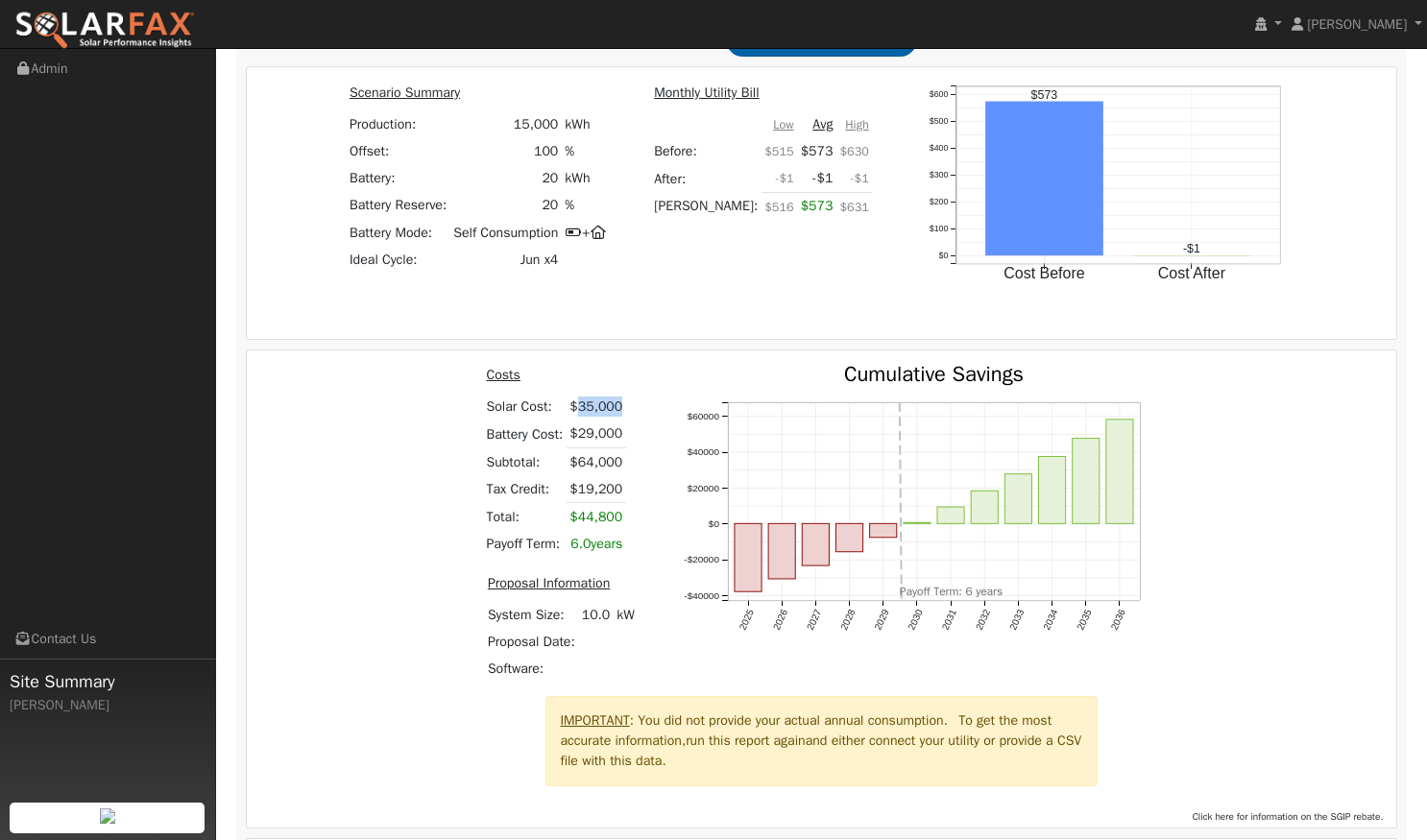scroll, scrollTop: 2145, scrollLeft: 0, axis: vertical 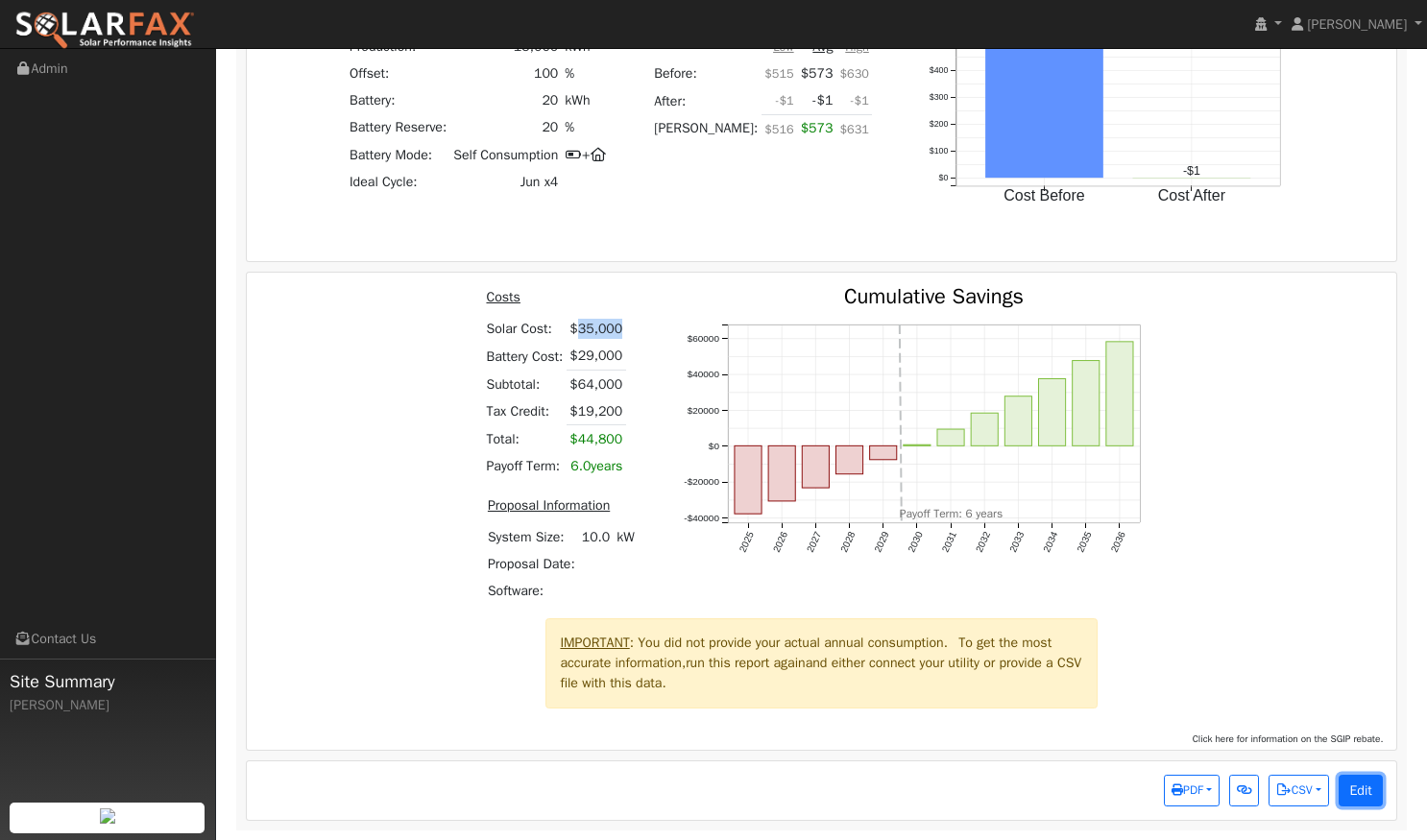 click on "Edit" at bounding box center [1361, 791] 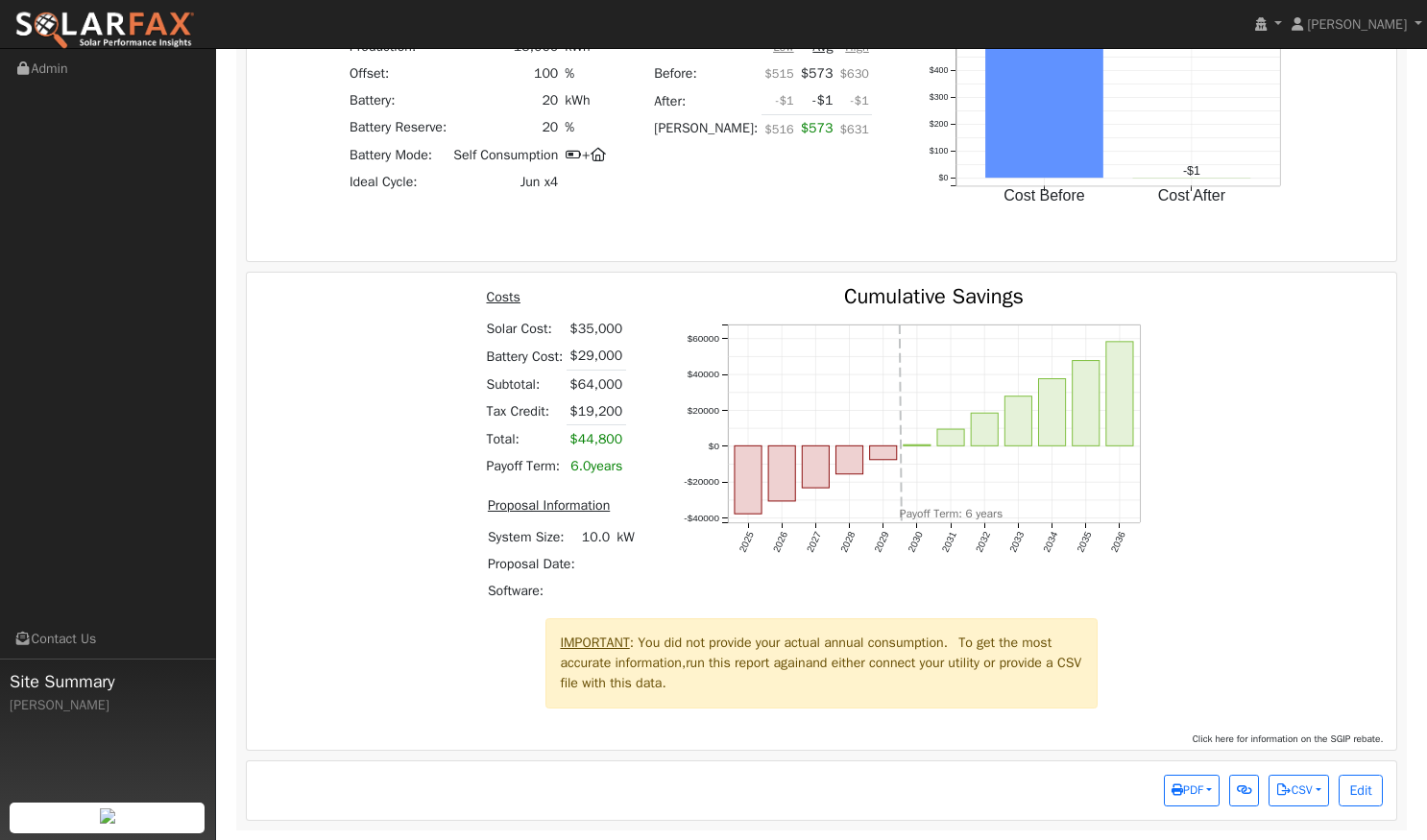 scroll, scrollTop: 2375, scrollLeft: 0, axis: vertical 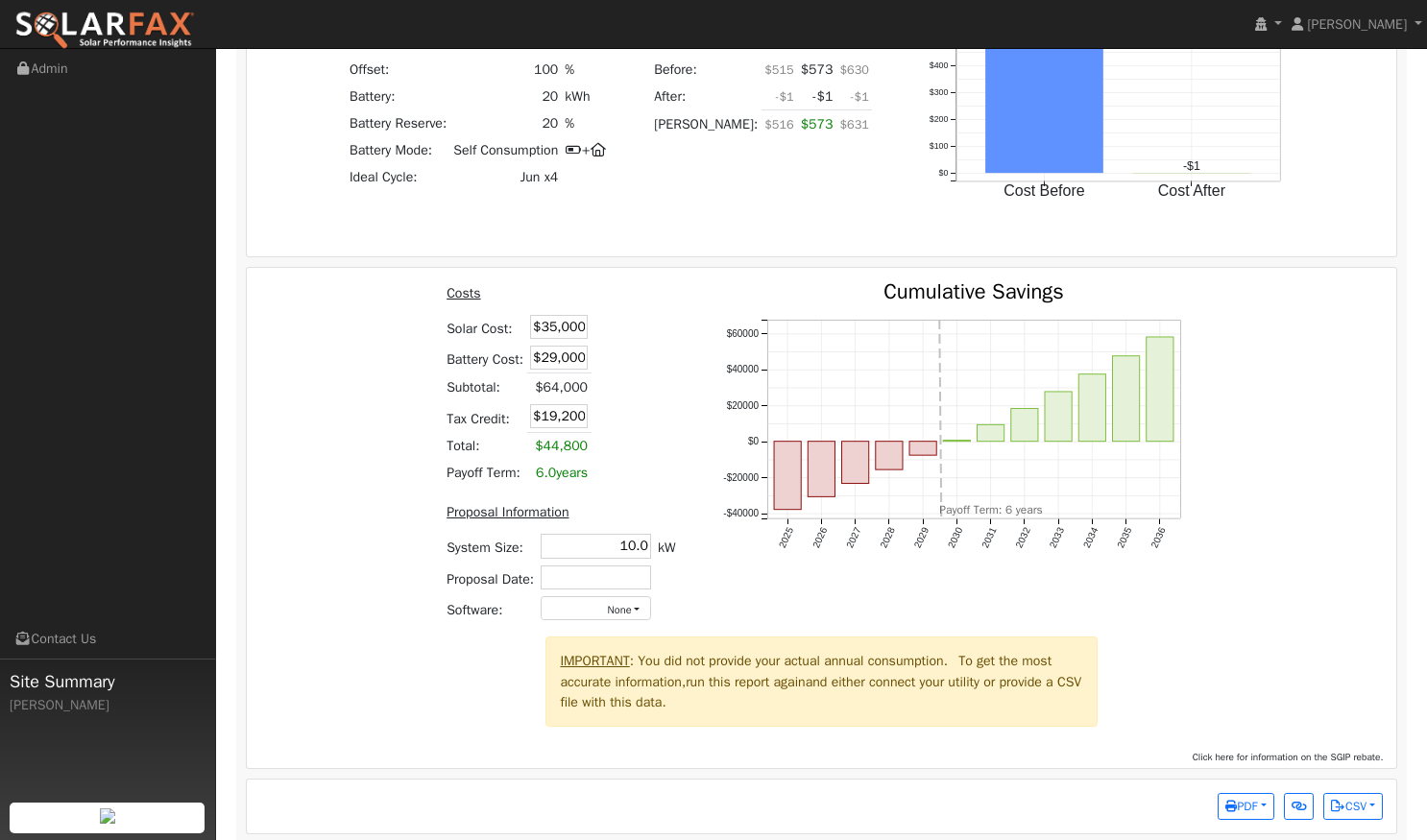drag, startPoint x: 542, startPoint y: 326, endPoint x: 609, endPoint y: 332, distance: 67.26812 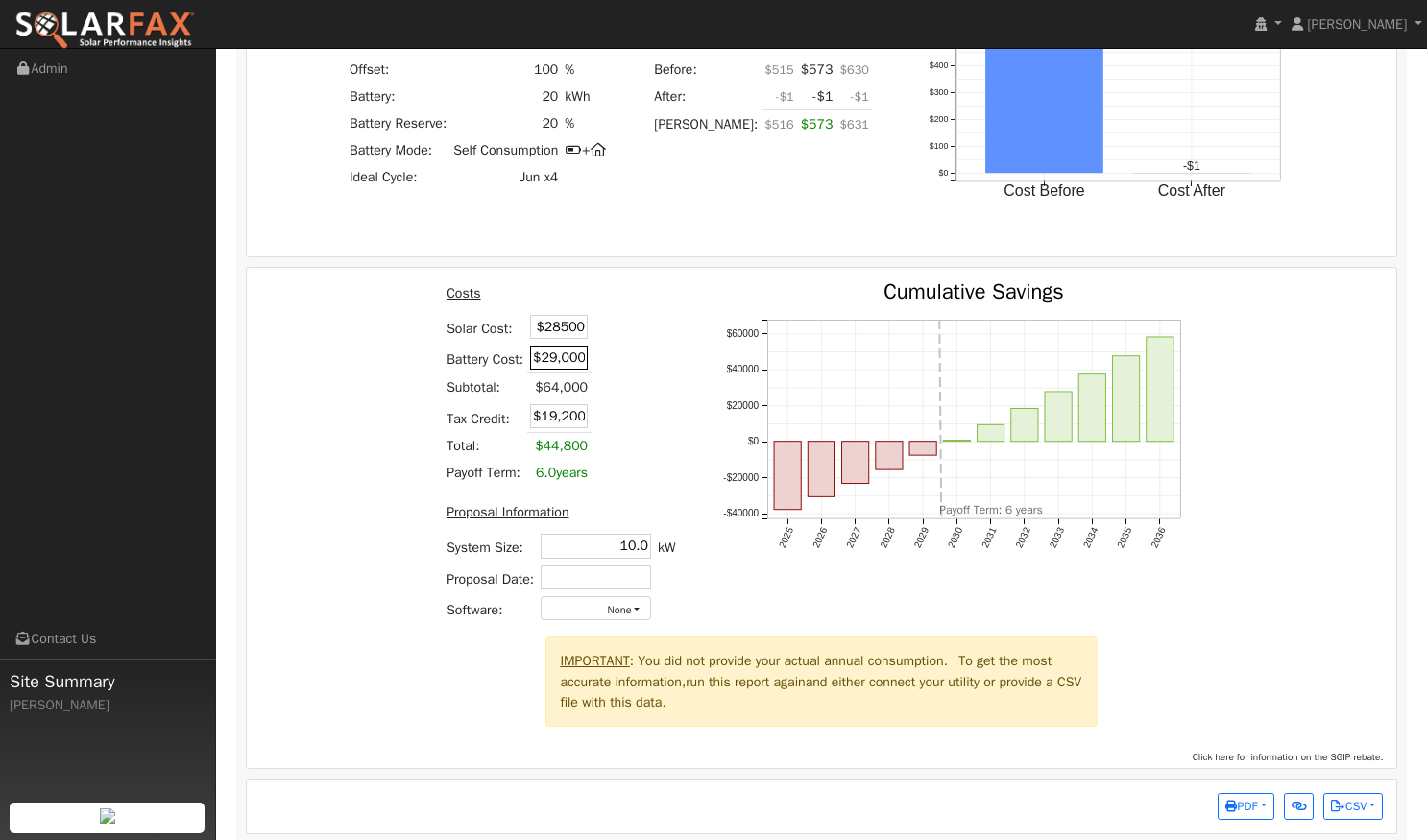 type on "$28,500" 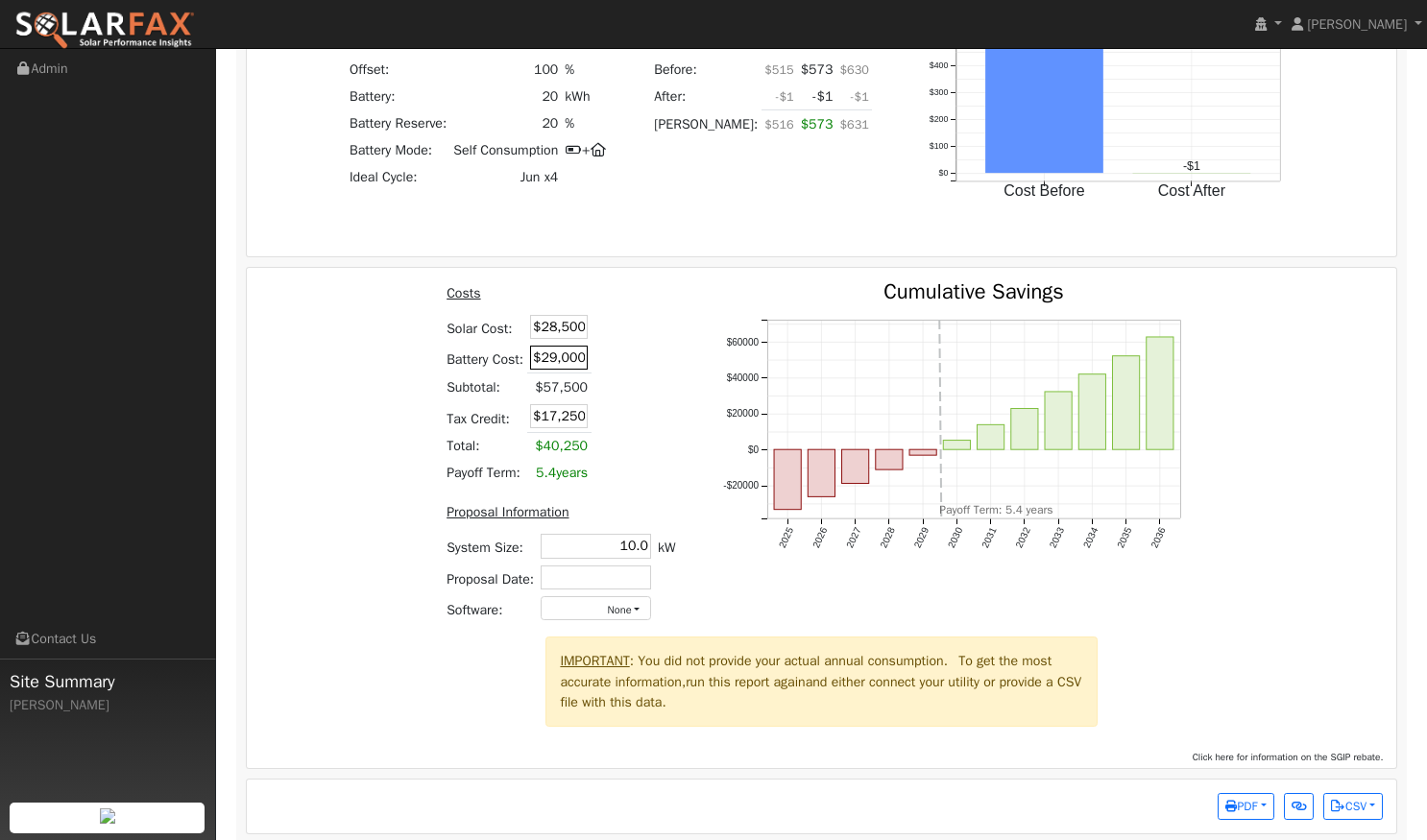 drag, startPoint x: 546, startPoint y: 356, endPoint x: 586, endPoint y: 363, distance: 40.60788 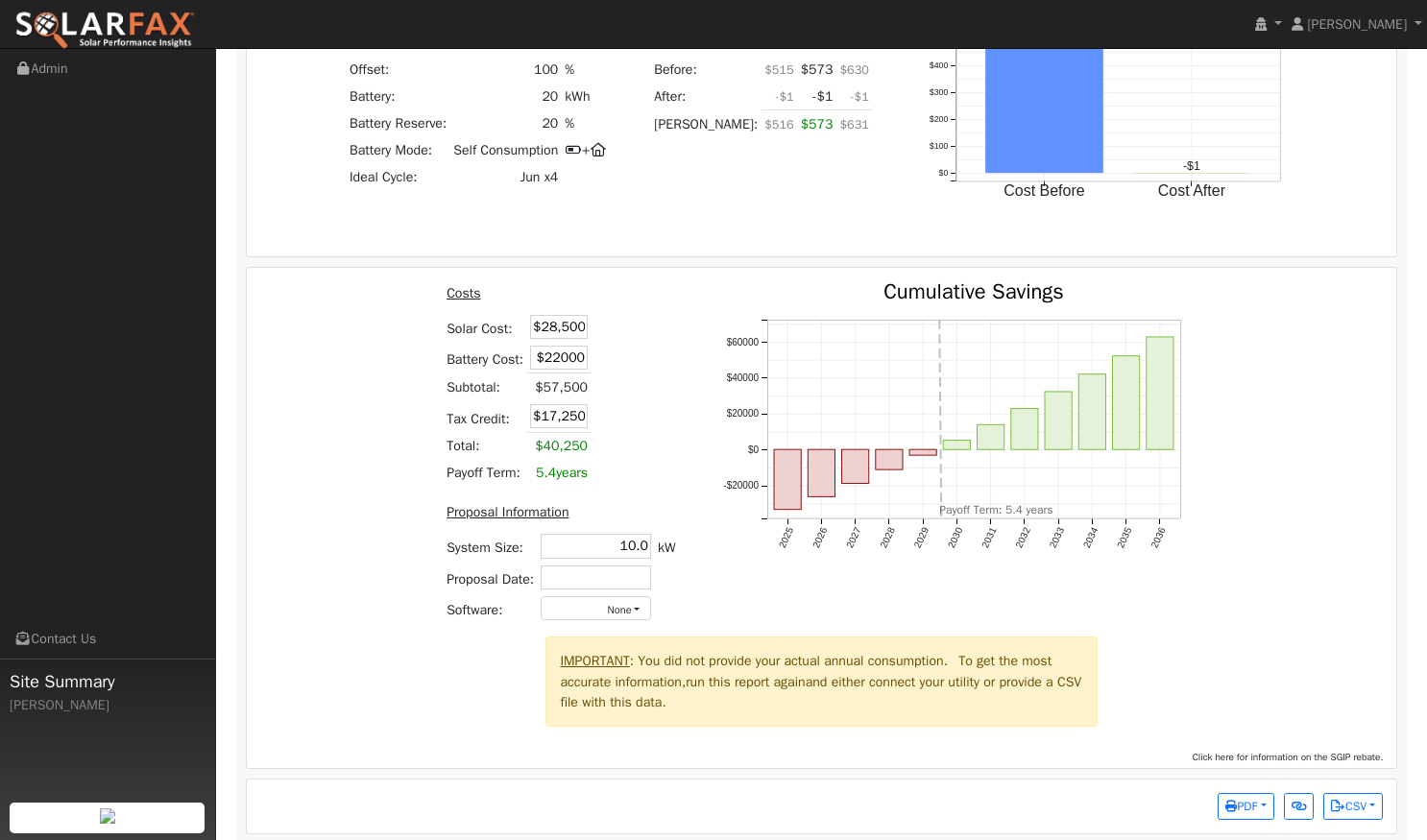 drag, startPoint x: 550, startPoint y: 360, endPoint x: 620, endPoint y: 365, distance: 70.178344 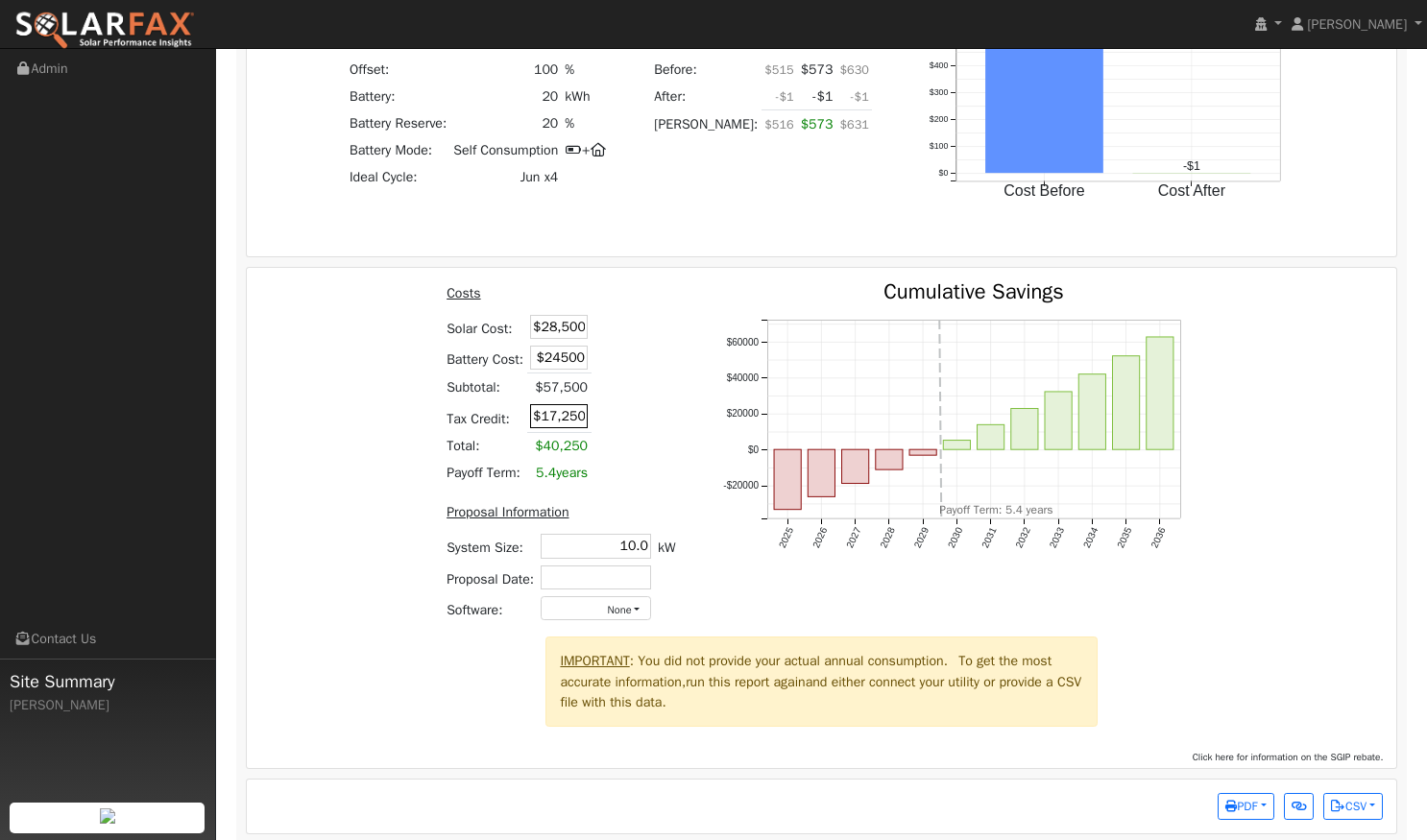 type on "$24,500" 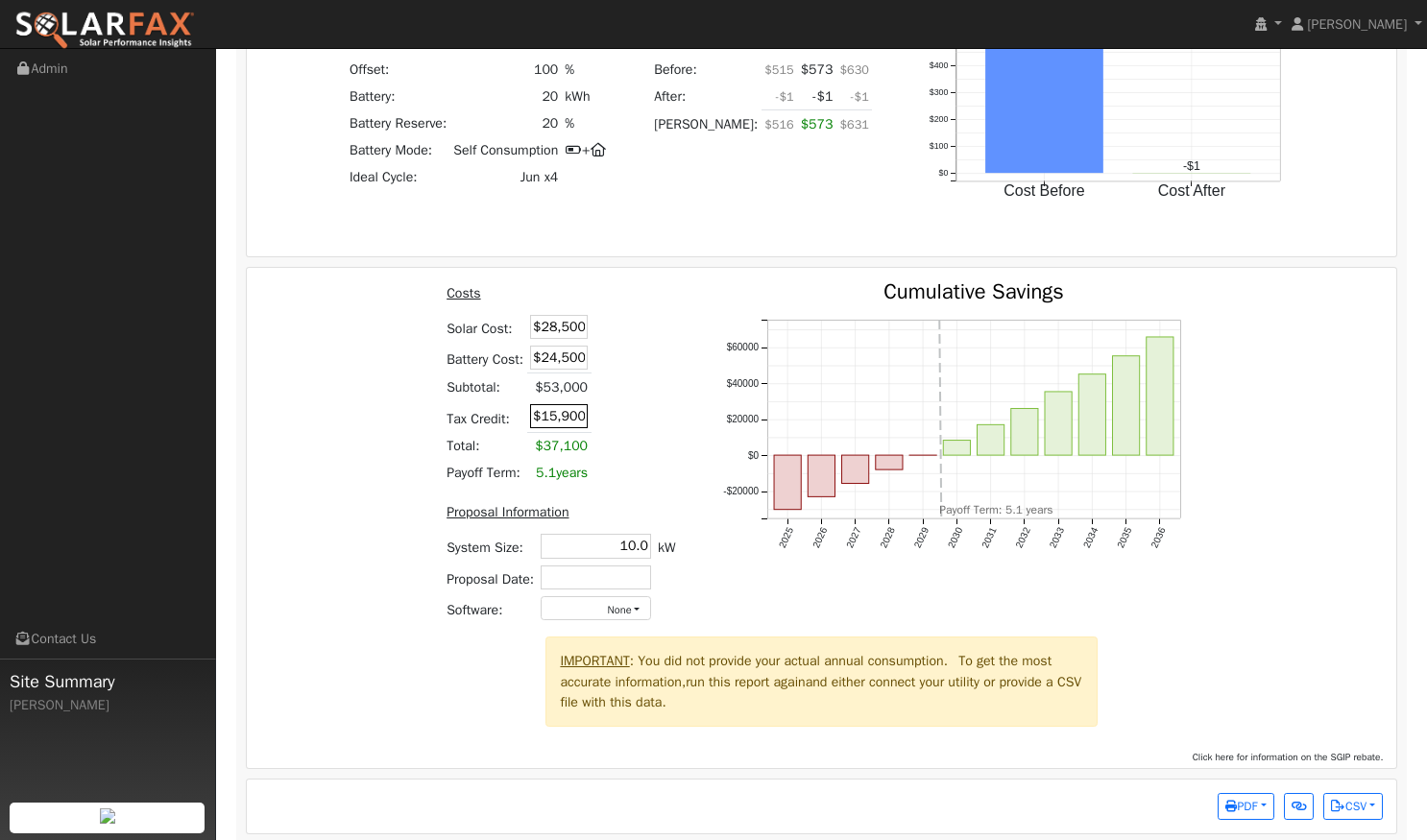 click on "$15,900" at bounding box center [559, 416] 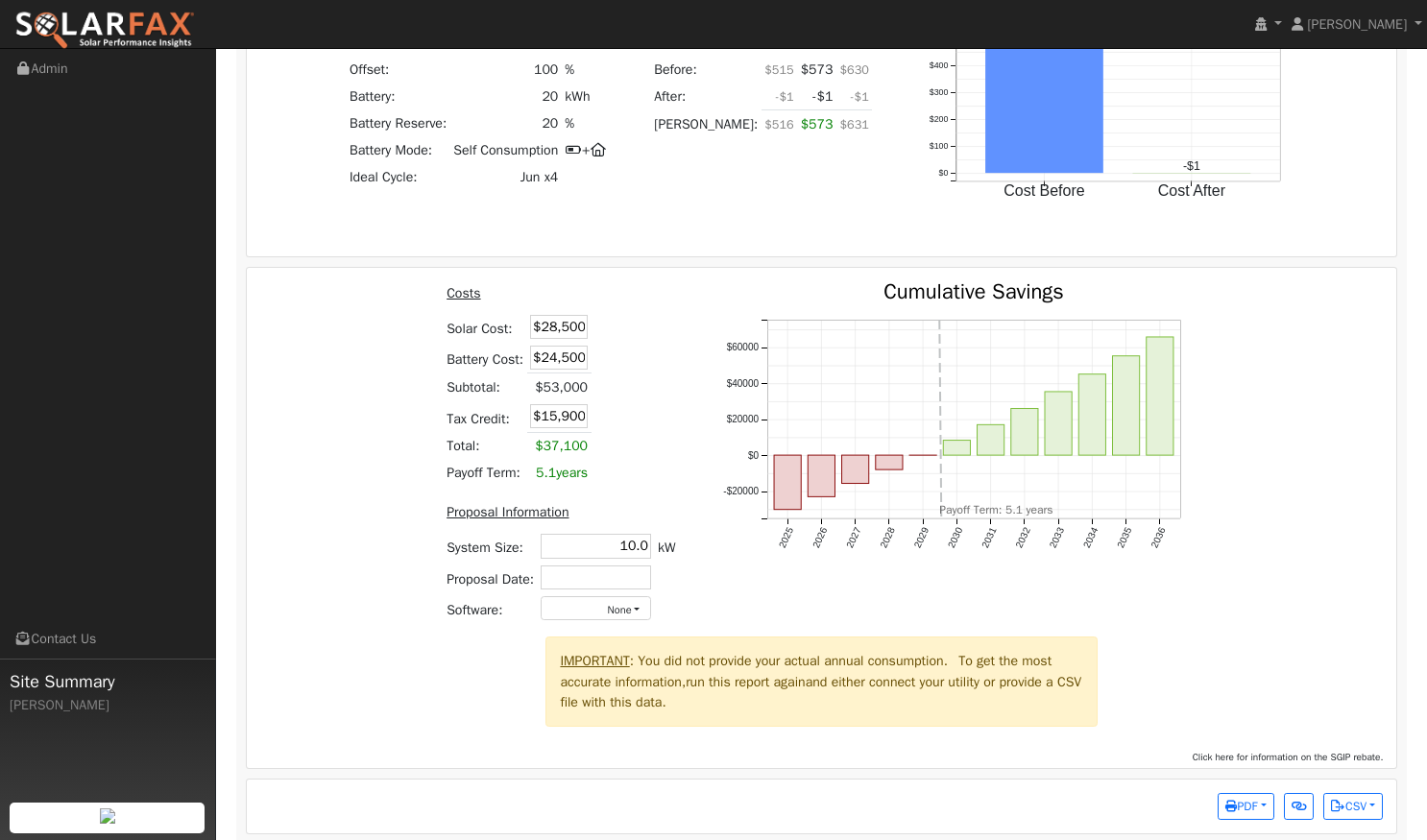 drag, startPoint x: 550, startPoint y: 330, endPoint x: 592, endPoint y: 331, distance: 42.011903 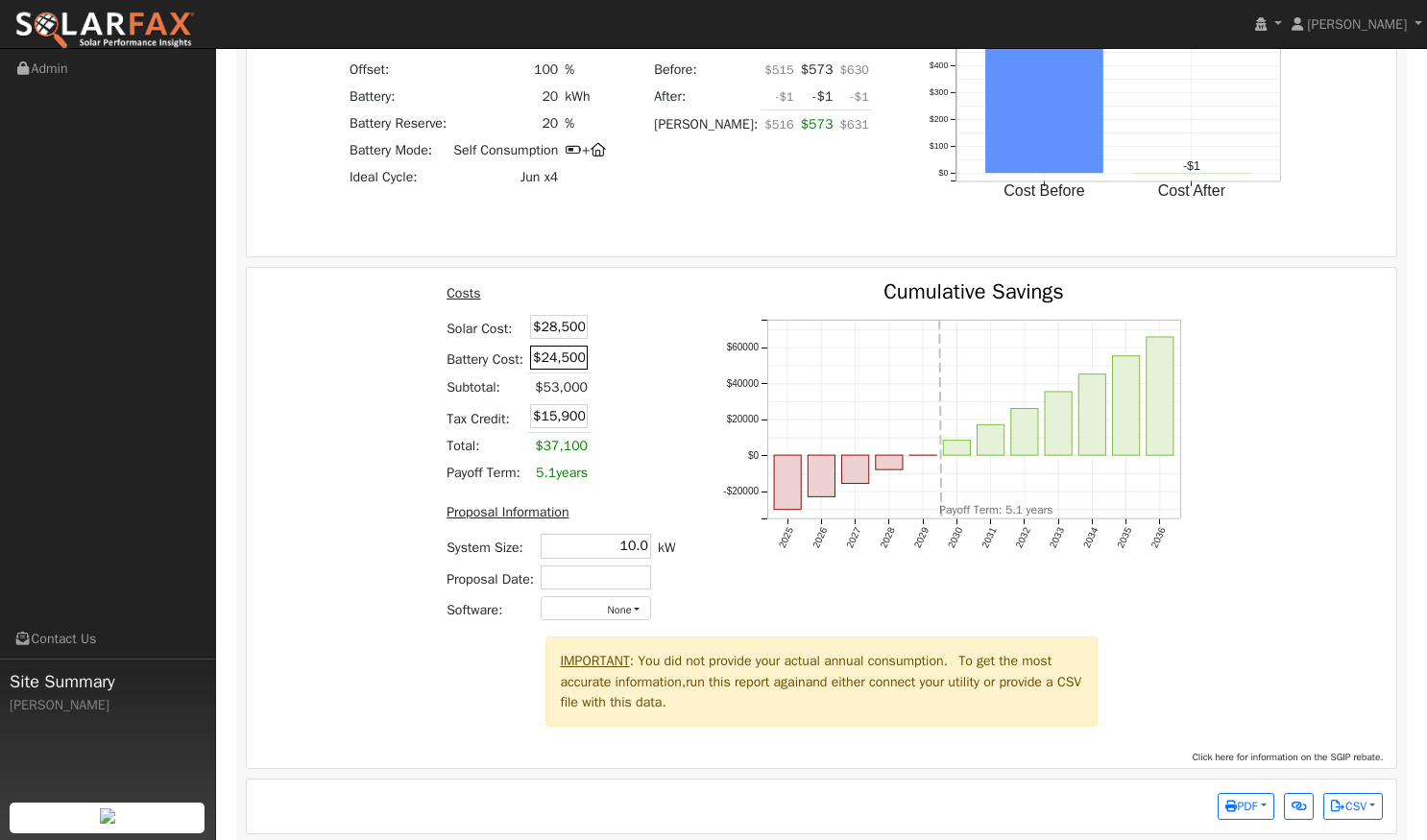 drag, startPoint x: 550, startPoint y: 359, endPoint x: 586, endPoint y: 364, distance: 36.345564 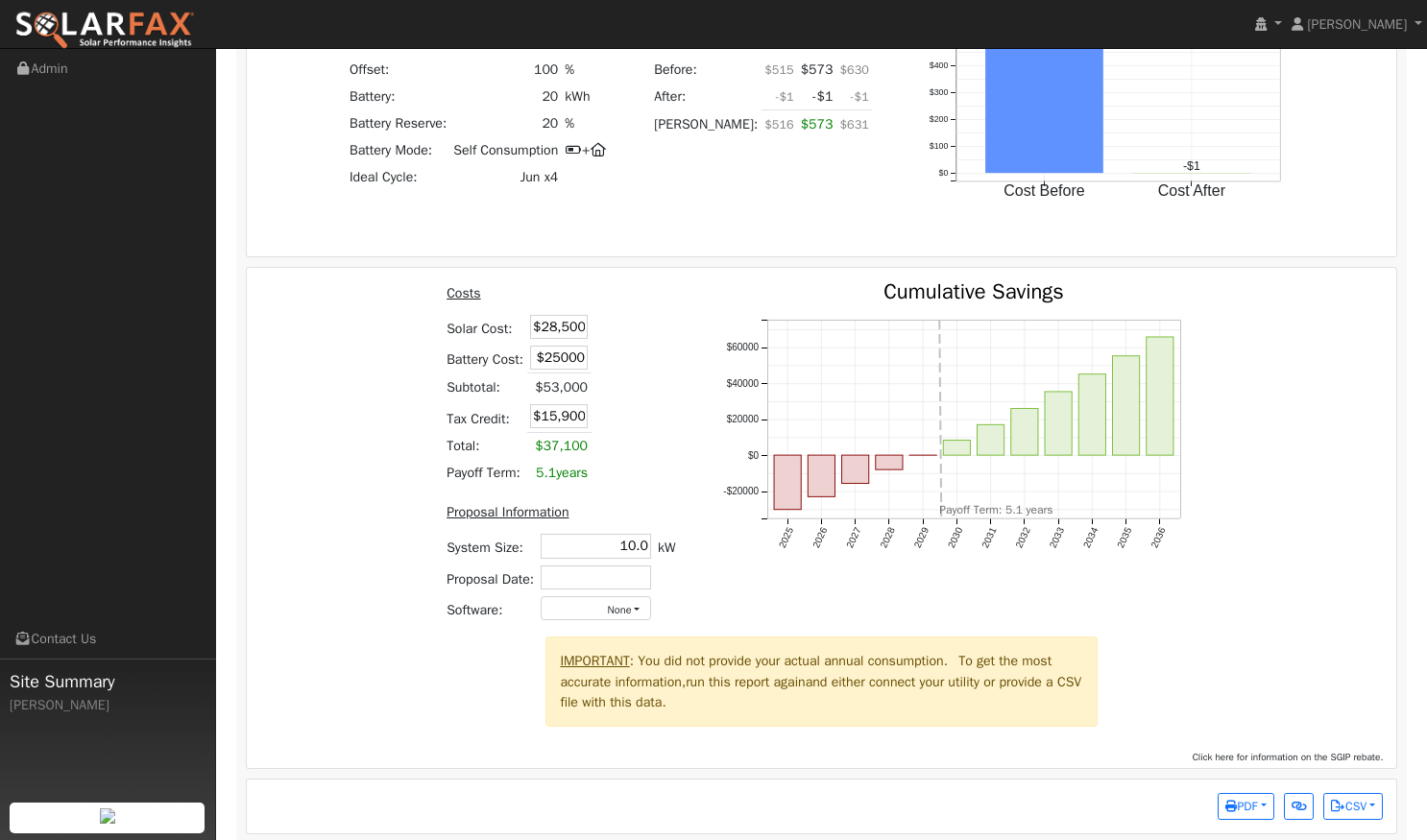 type on "$25,000" 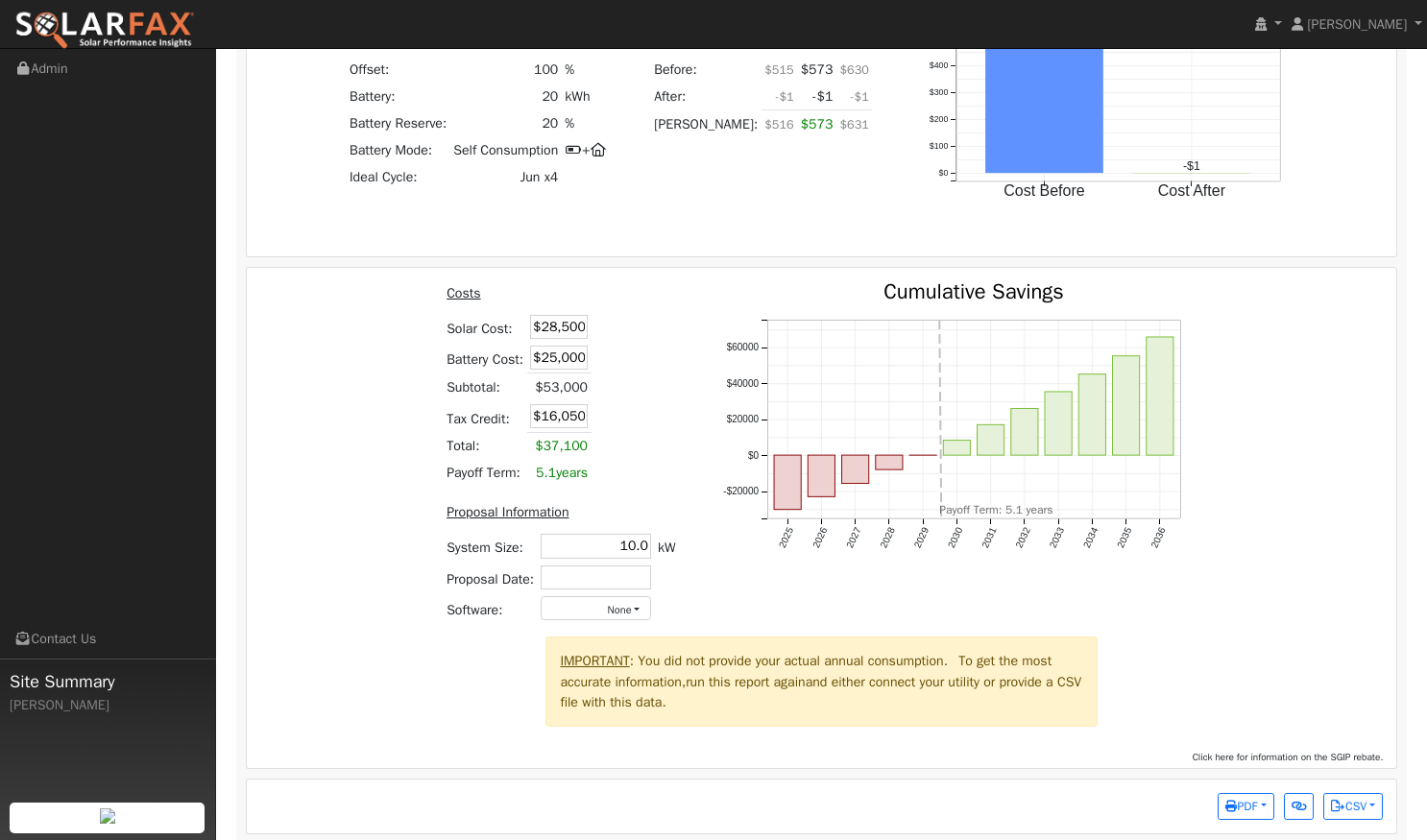 click on "$53,000" at bounding box center (559, 387) 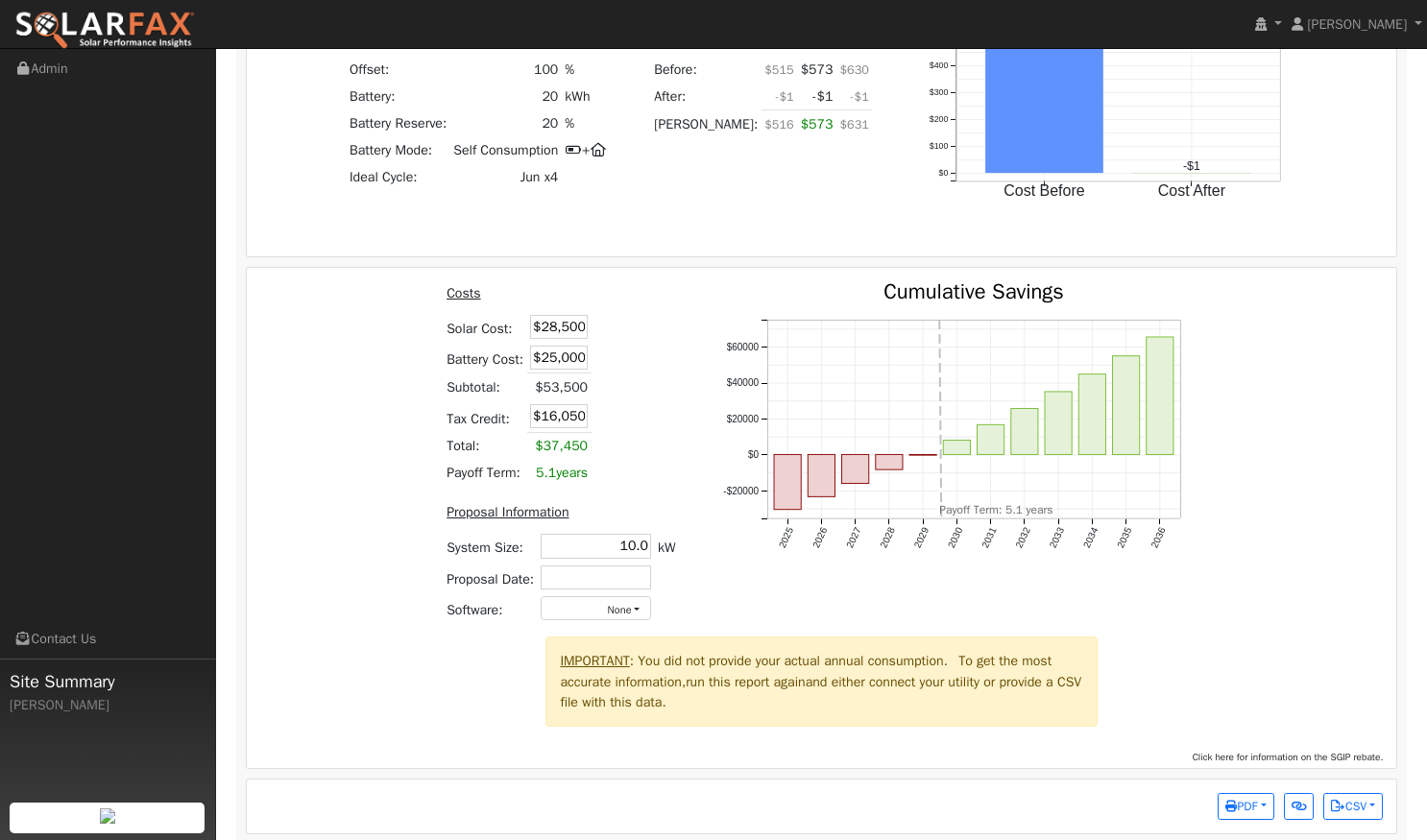 drag, startPoint x: 545, startPoint y: 419, endPoint x: 591, endPoint y: 424, distance: 46.27094 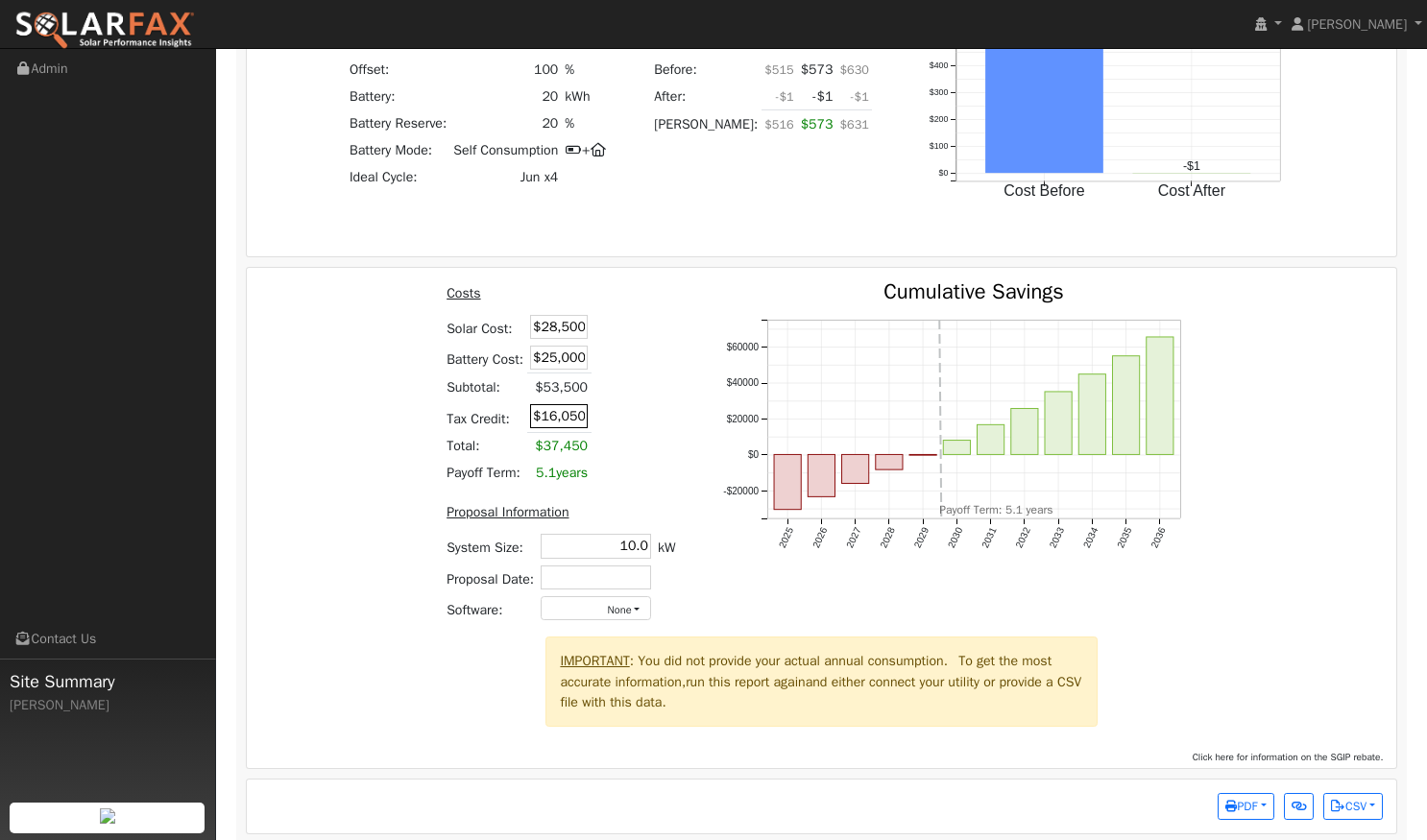 click on "$16,050" at bounding box center (559, 416) 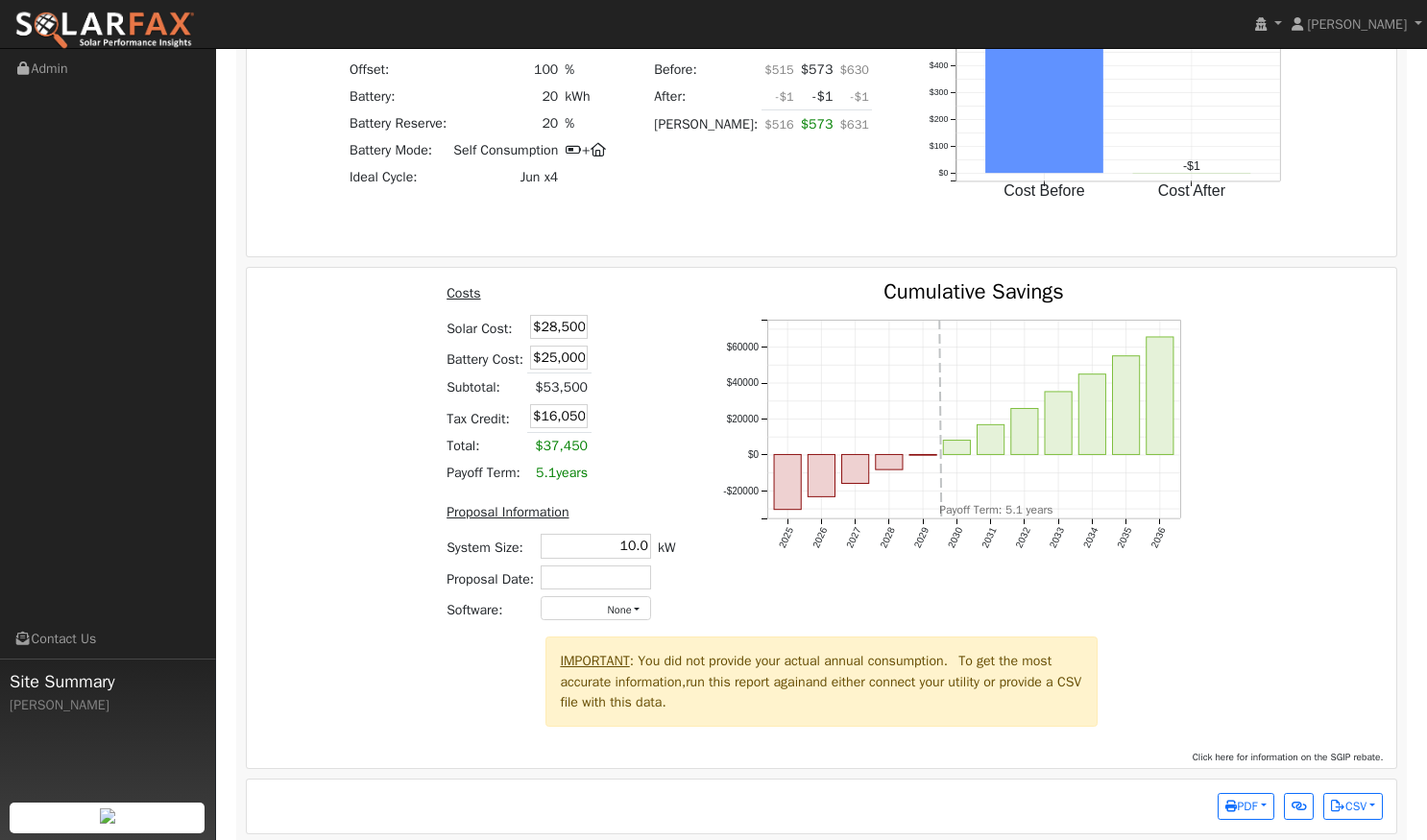 drag, startPoint x: 544, startPoint y: 420, endPoint x: 593, endPoint y: 420, distance: 49 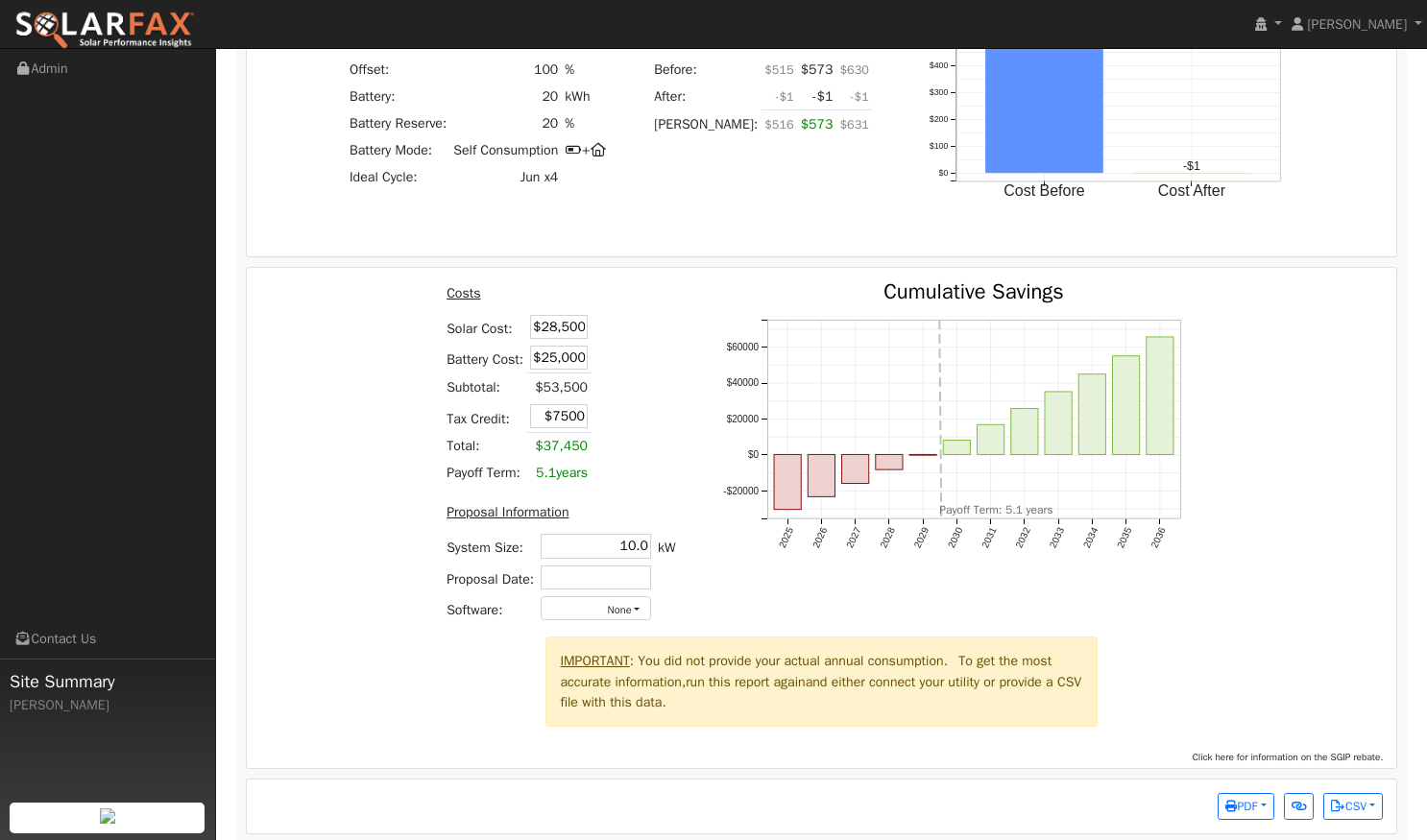 type on "$7,500" 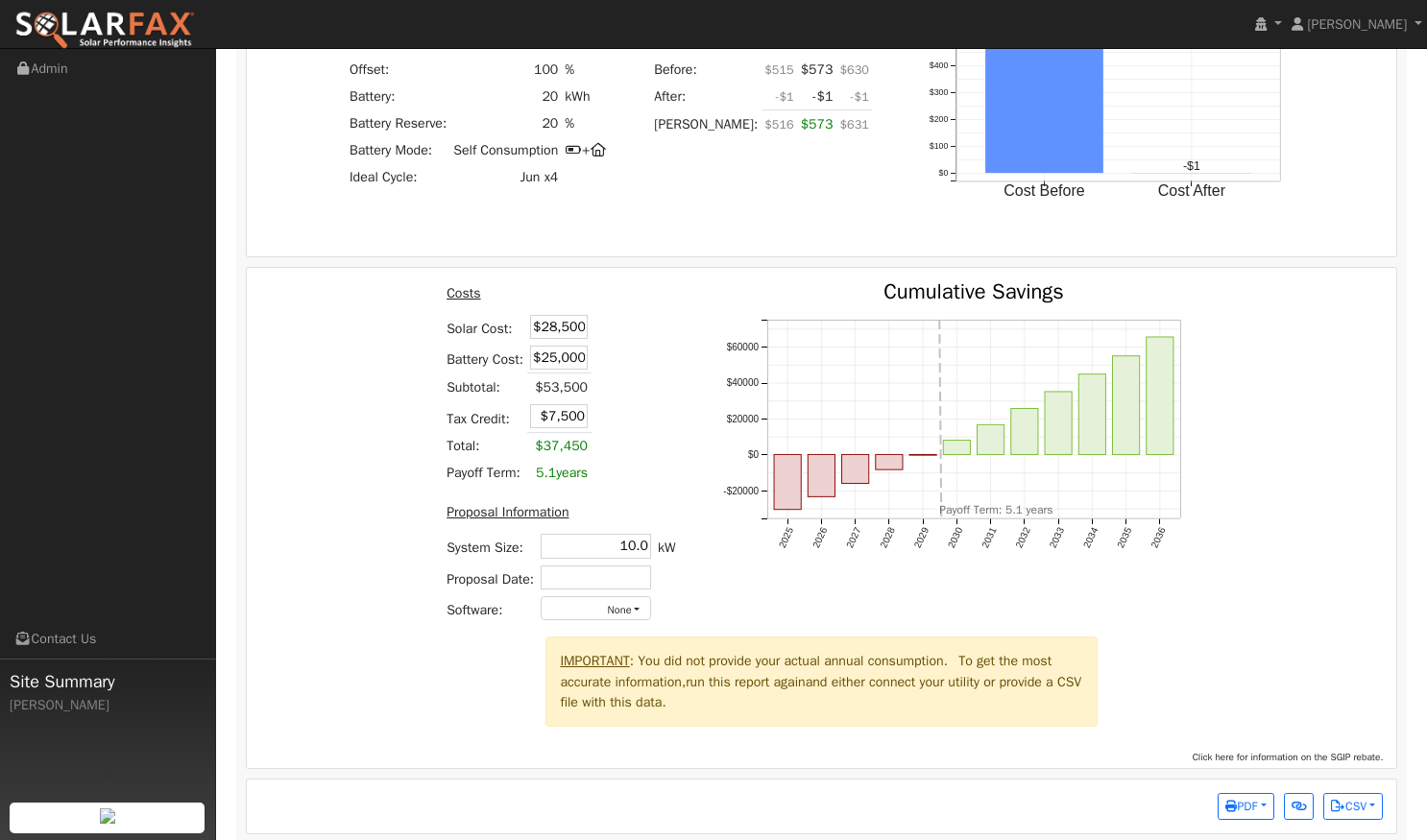 click at bounding box center [614, 417] 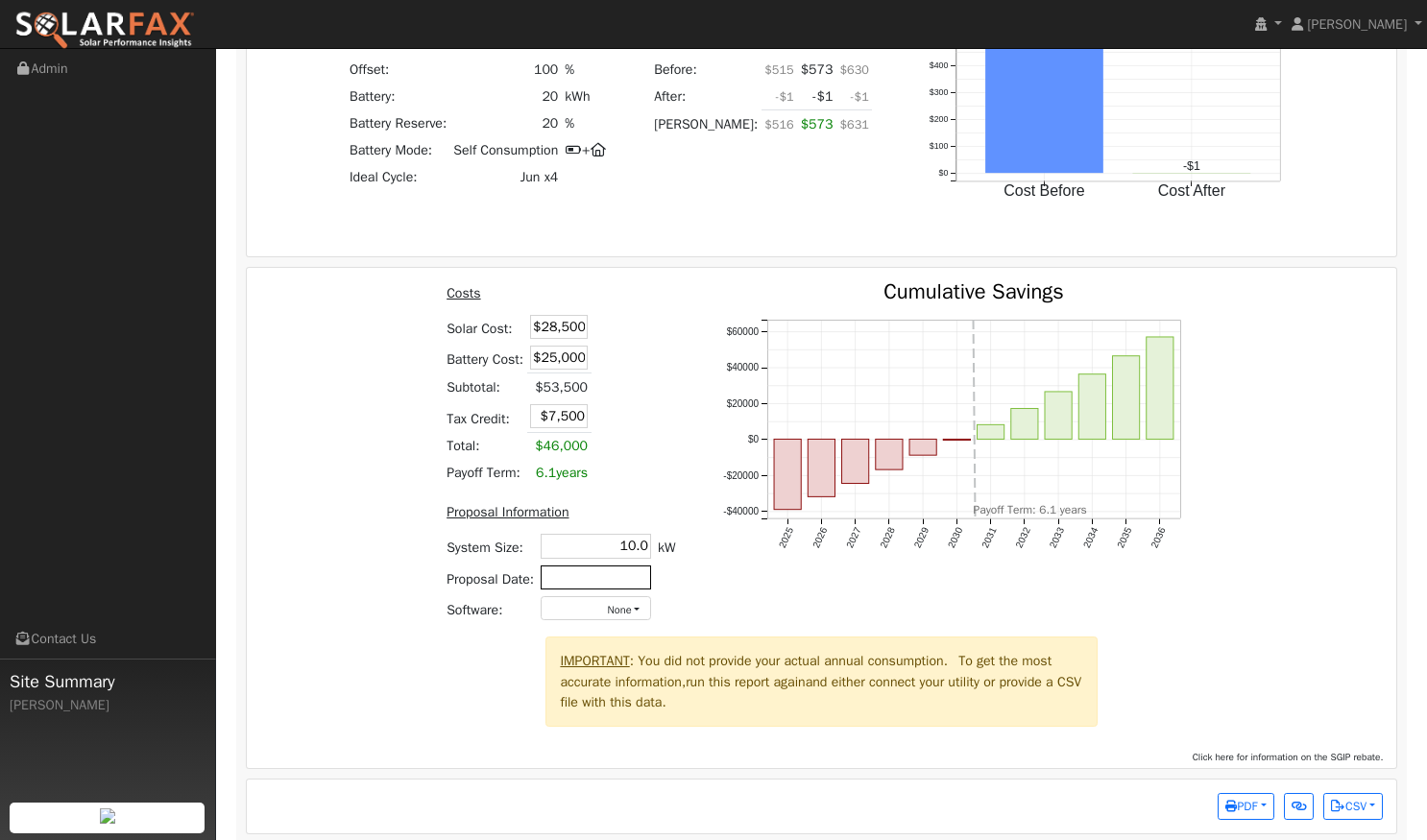 click at bounding box center (595, 577) 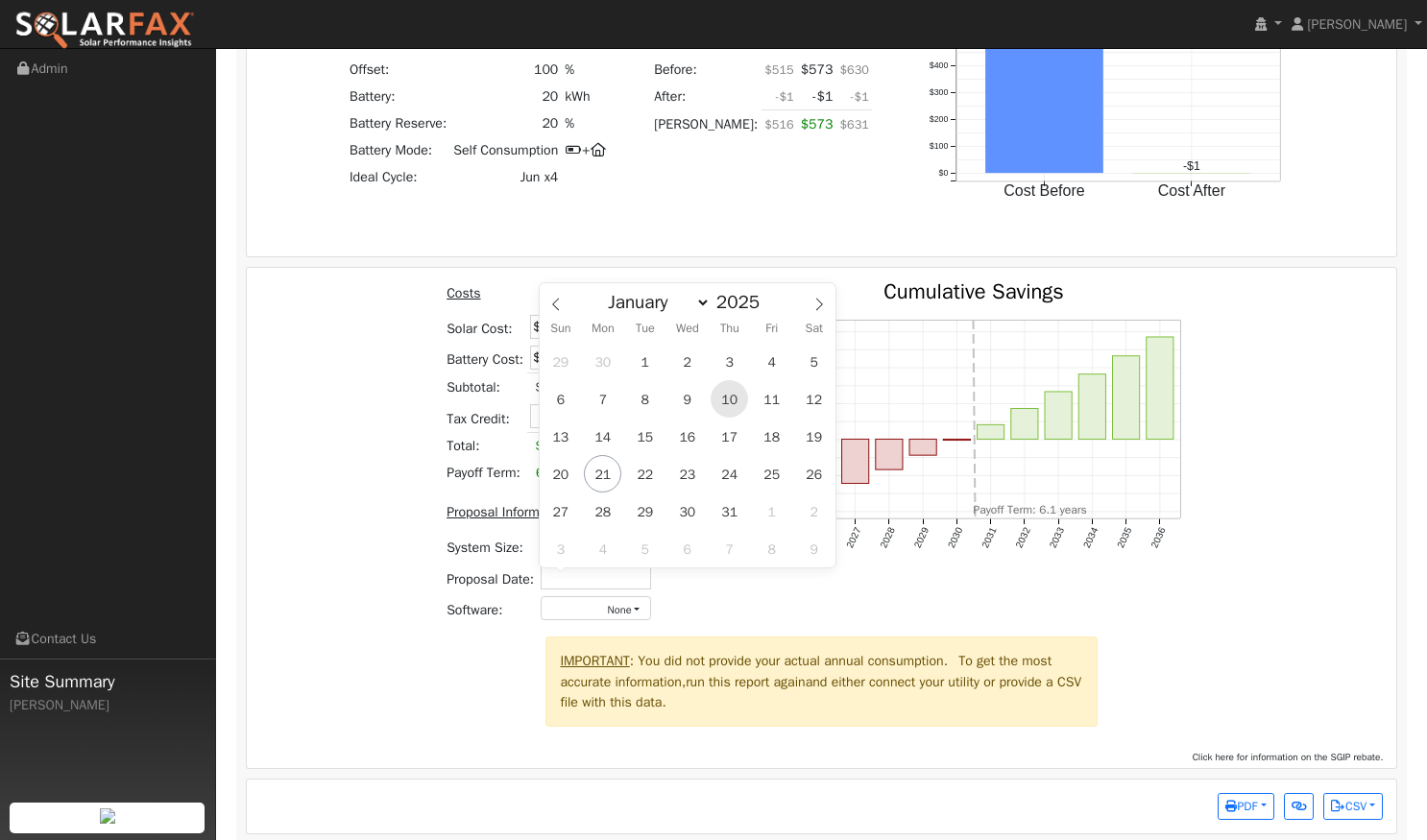 click on "10" at bounding box center (729, 398) 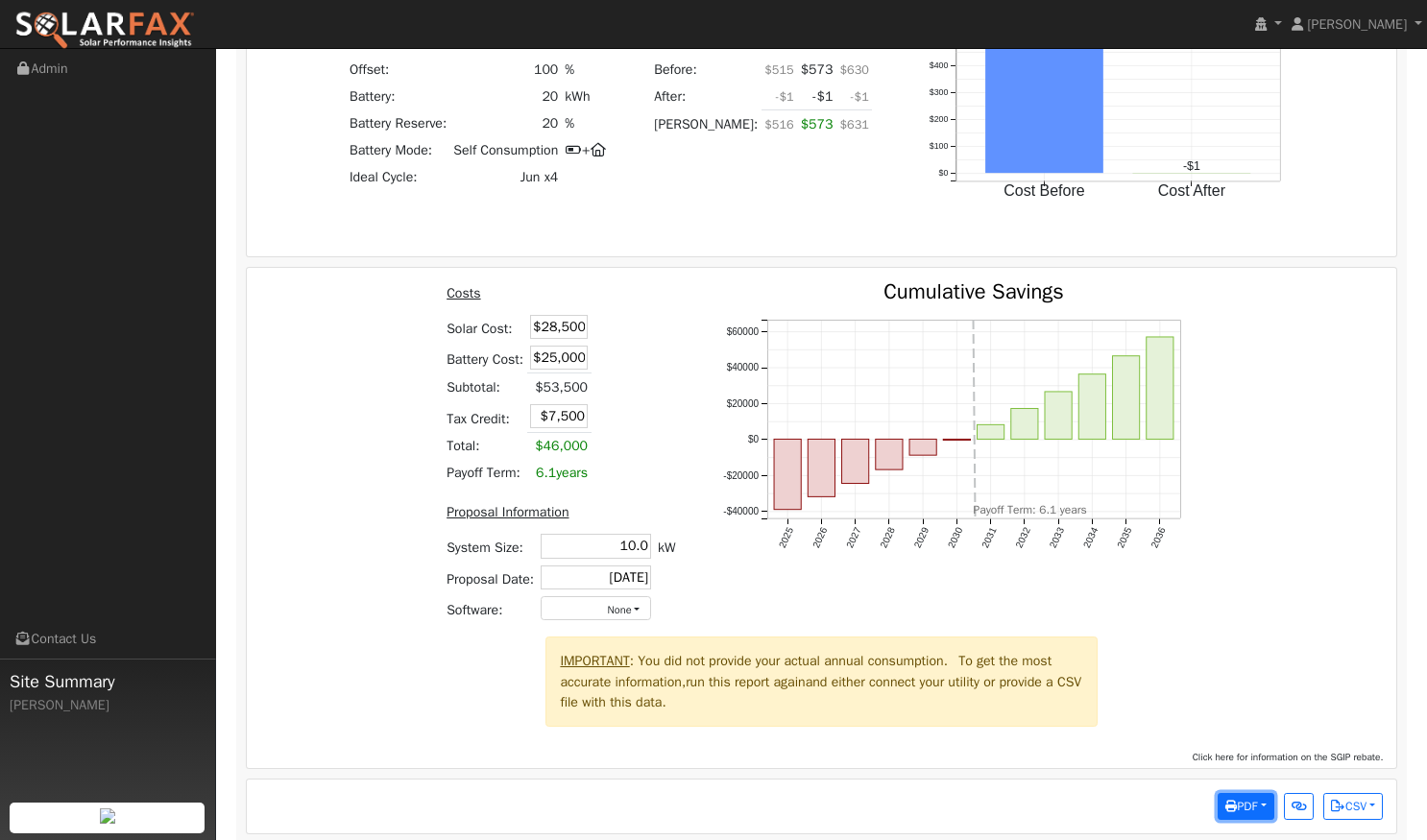 click on "PDF" at bounding box center [1246, 806] 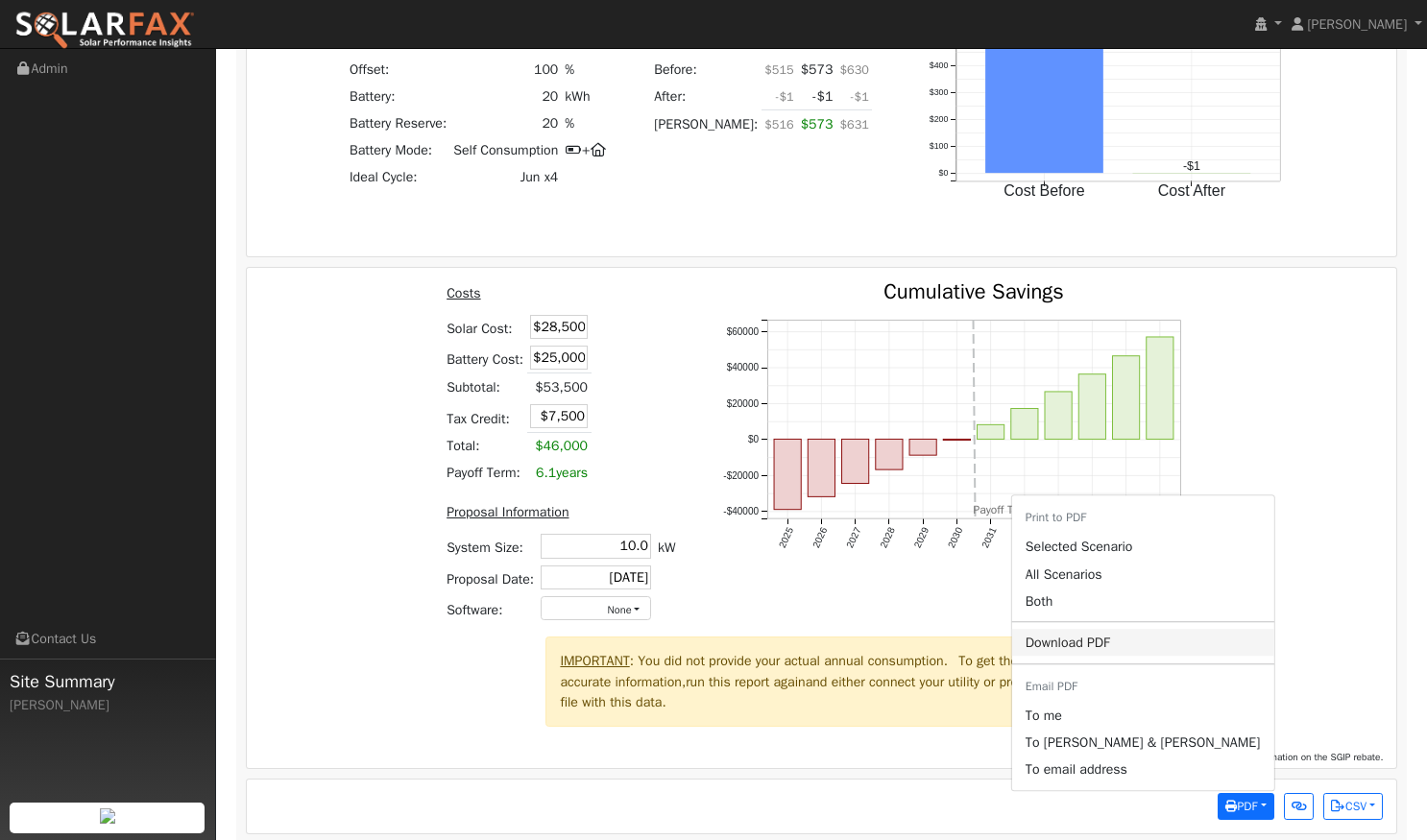 click on "Download PDF" at bounding box center (1143, 643) 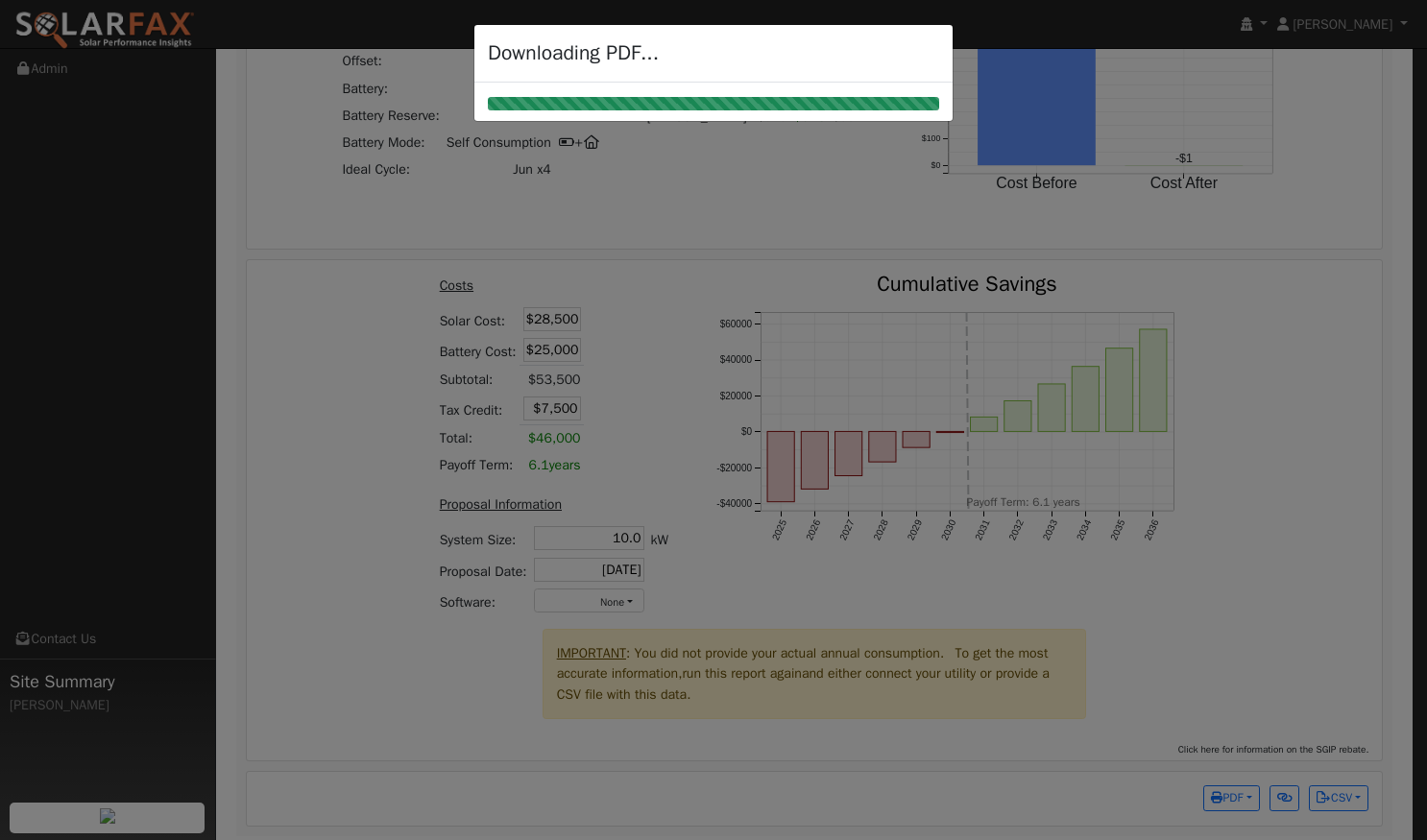 scroll, scrollTop: 2384, scrollLeft: 0, axis: vertical 